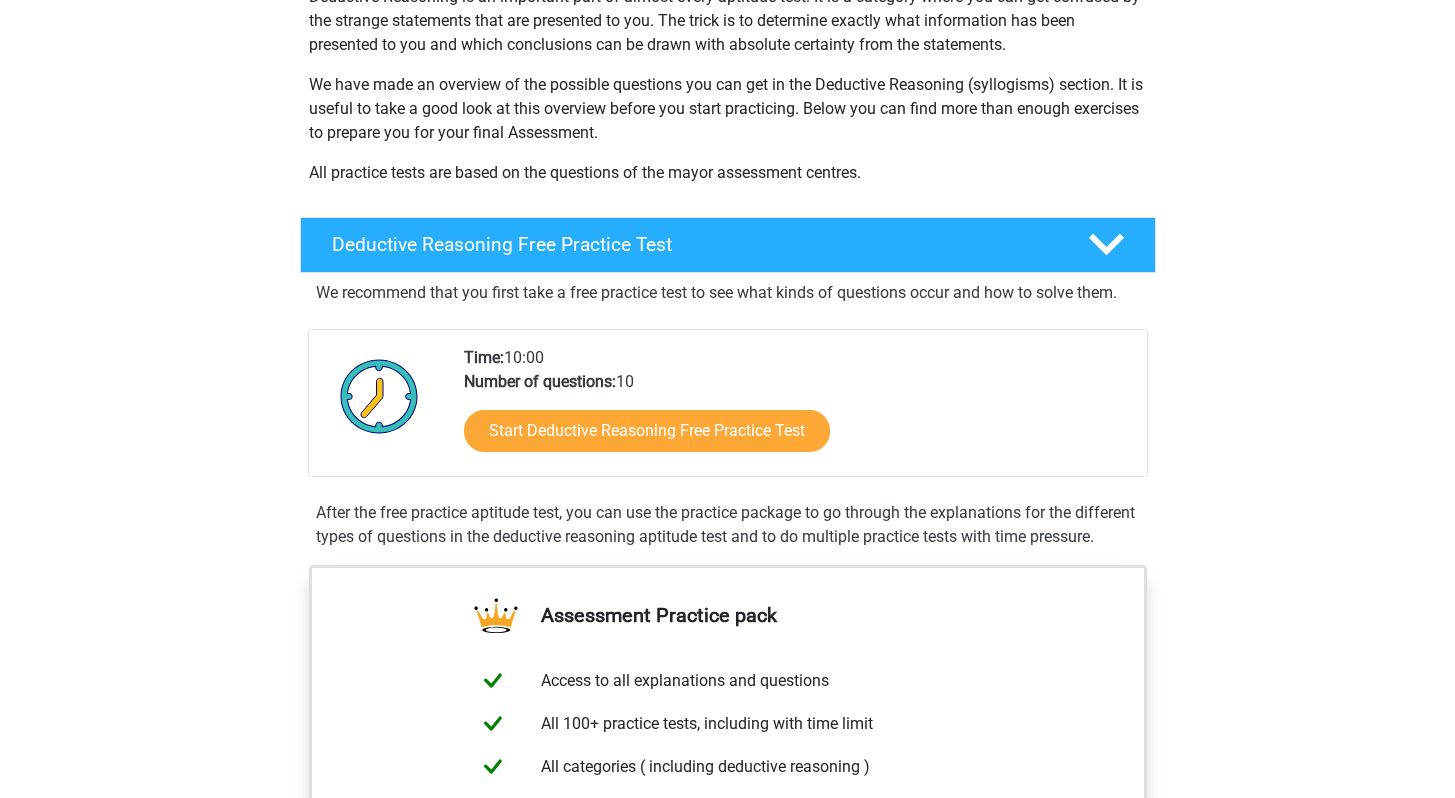 scroll, scrollTop: 402, scrollLeft: 0, axis: vertical 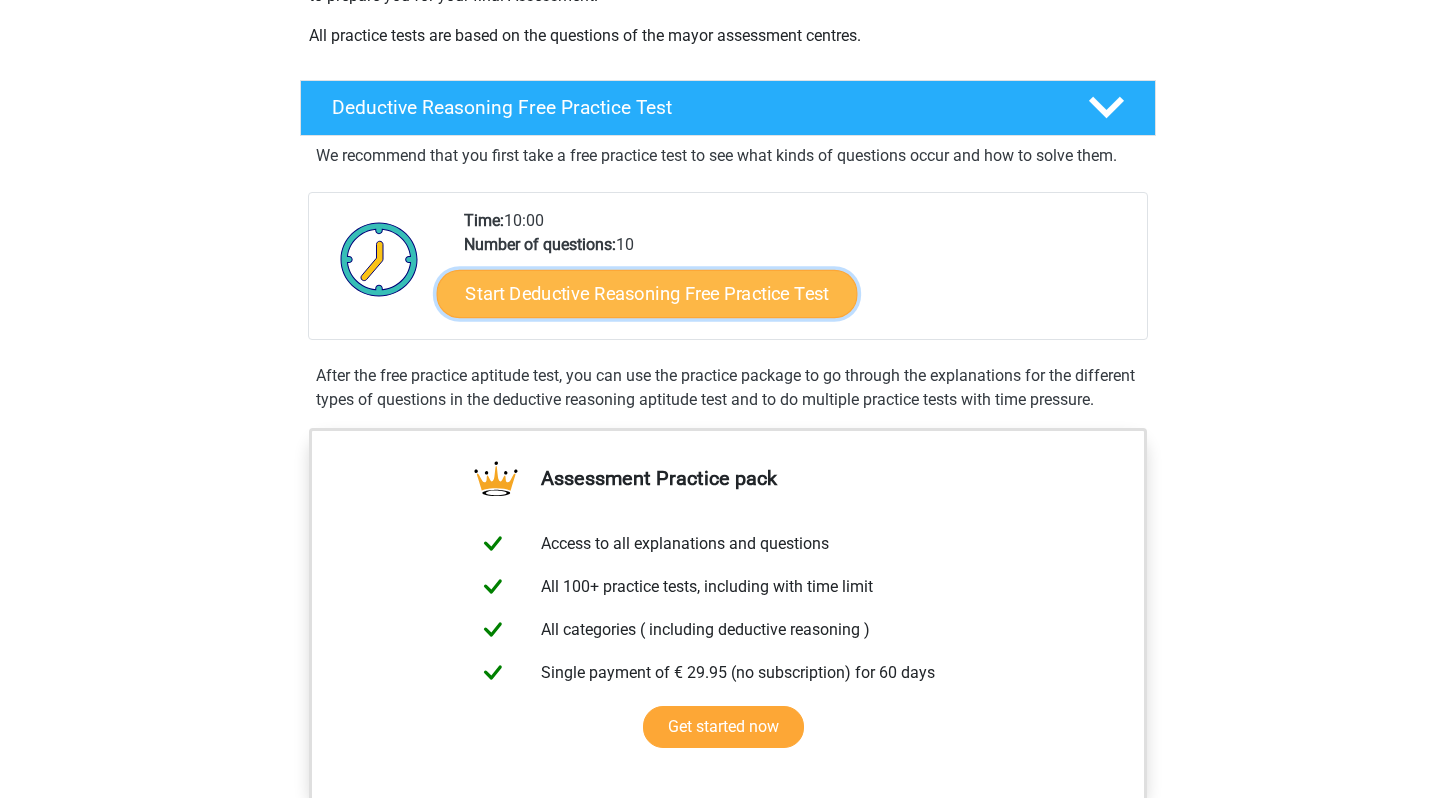 click on "Start Deductive Reasoning
Free Practice Test" at bounding box center [646, 293] 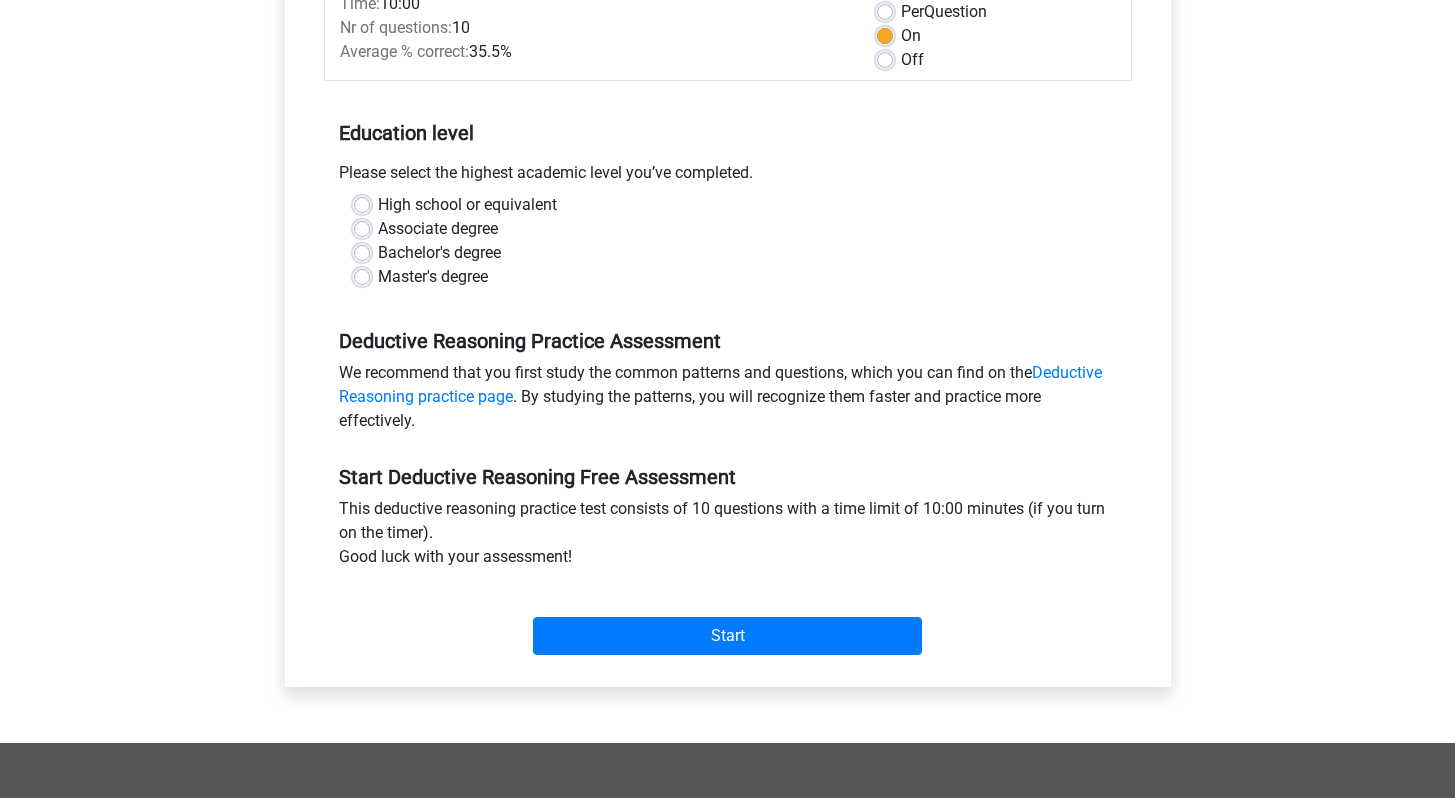 scroll, scrollTop: 309, scrollLeft: 0, axis: vertical 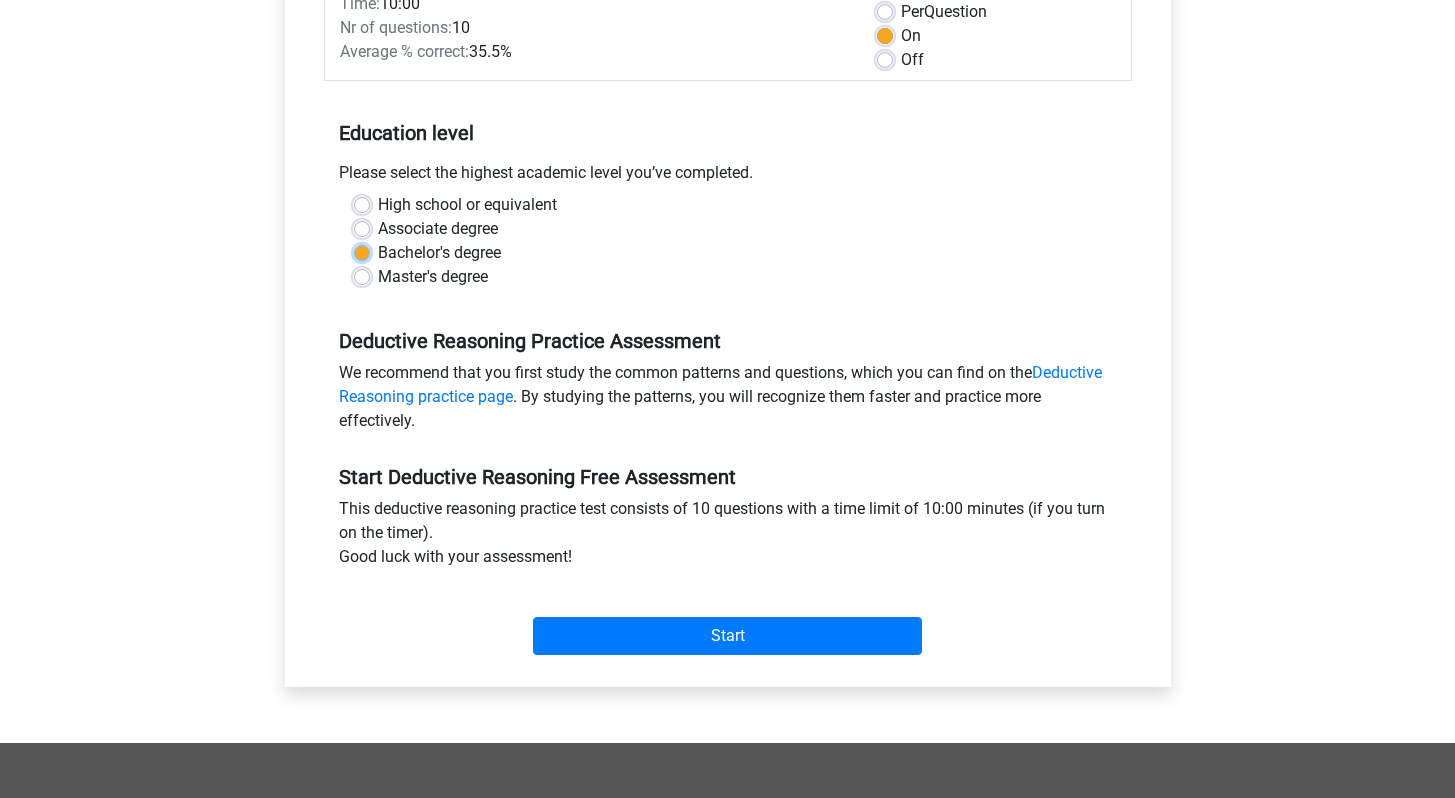 click on "Bachelor's degree" at bounding box center [362, 251] 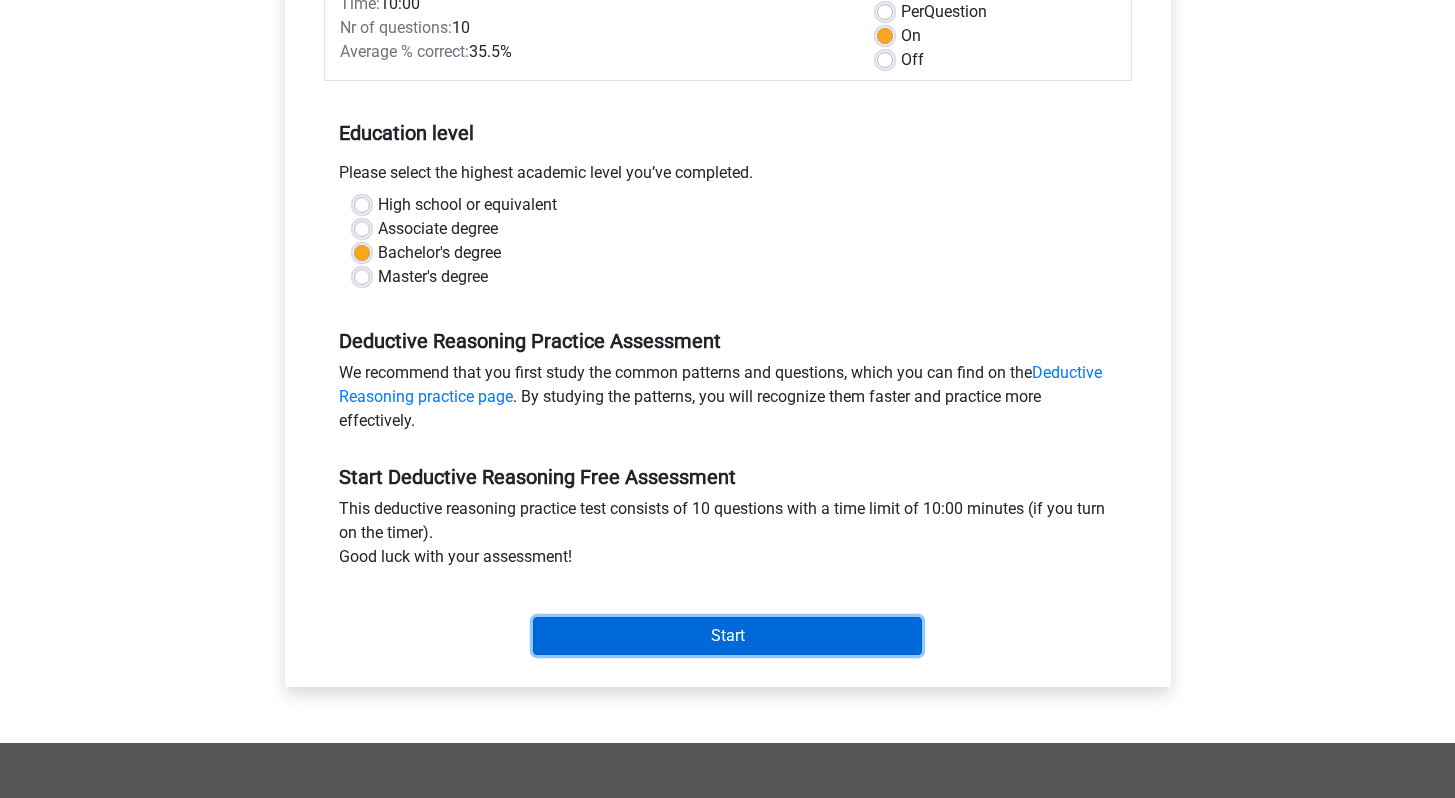 click on "Start" at bounding box center [727, 636] 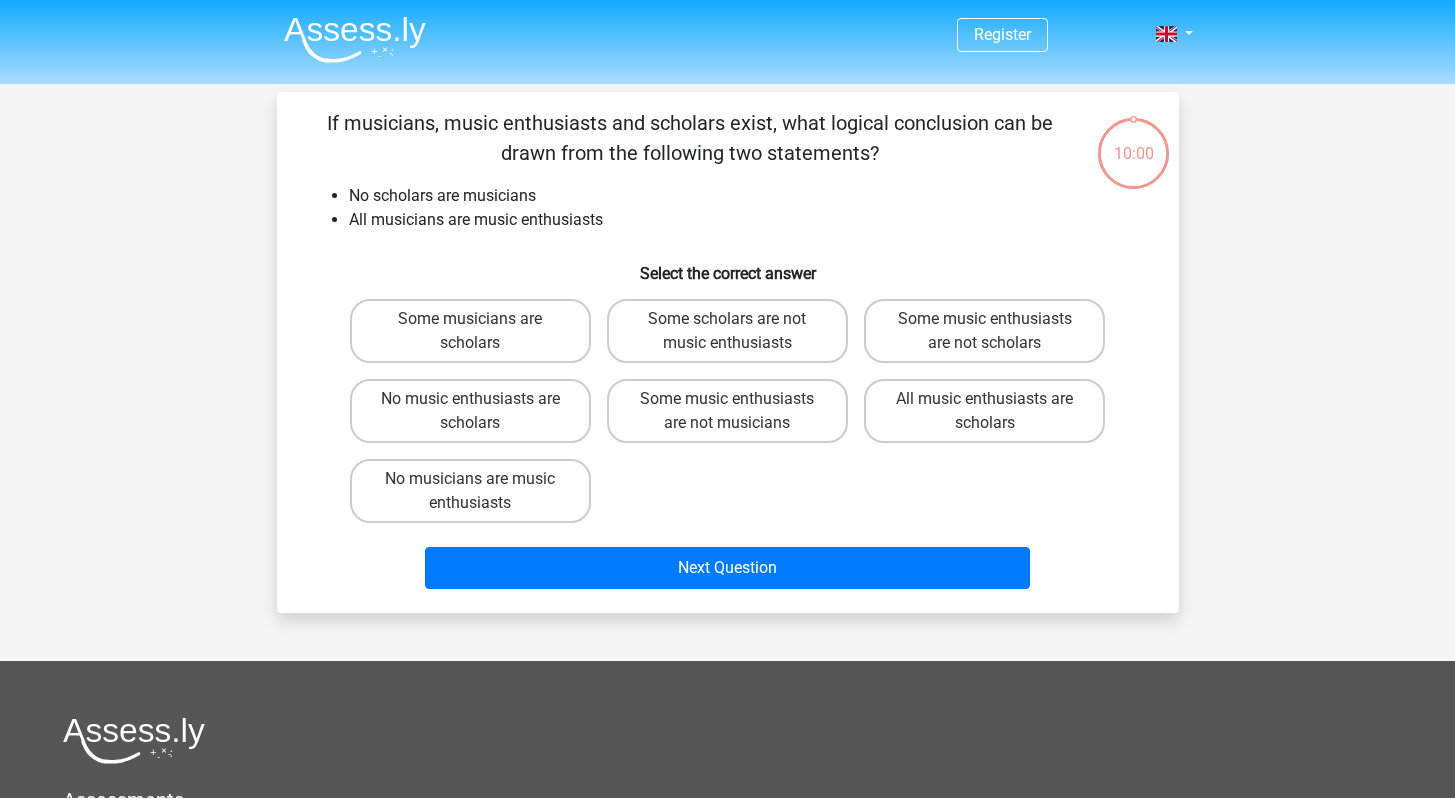 scroll, scrollTop: 0, scrollLeft: 0, axis: both 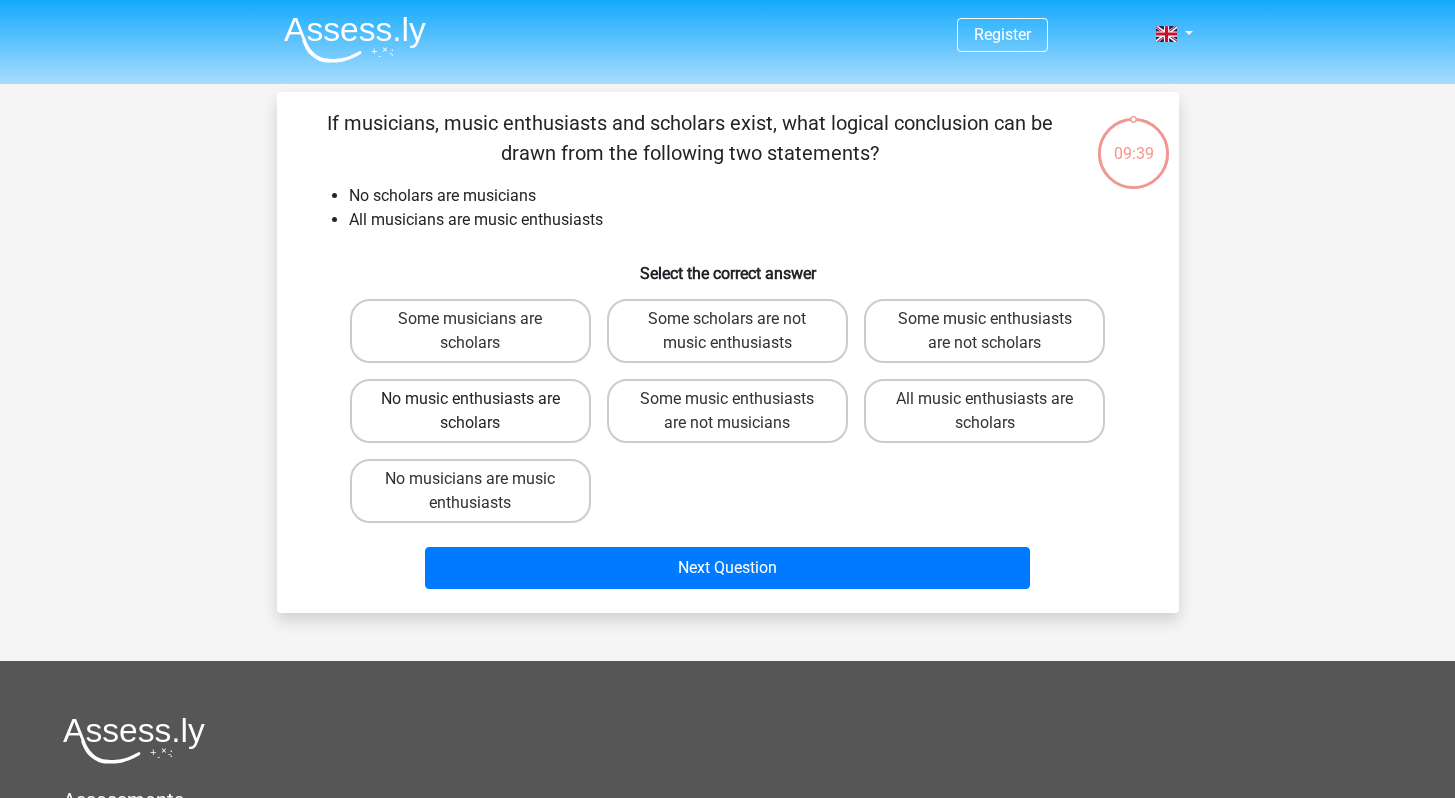 click on "No music enthusiasts are scholars" at bounding box center (470, 411) 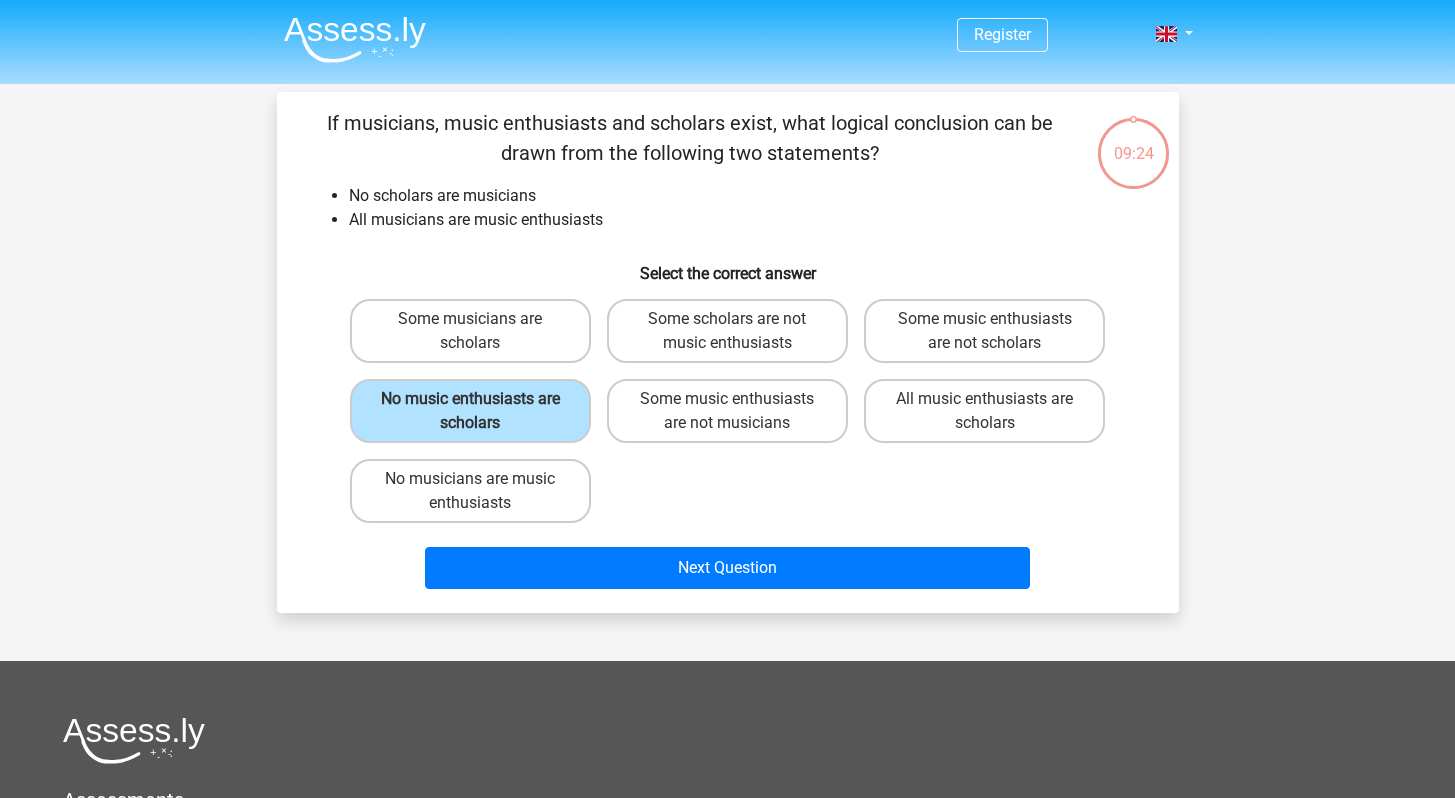 click on "Some music enthusiasts are not musicians" at bounding box center [727, 411] 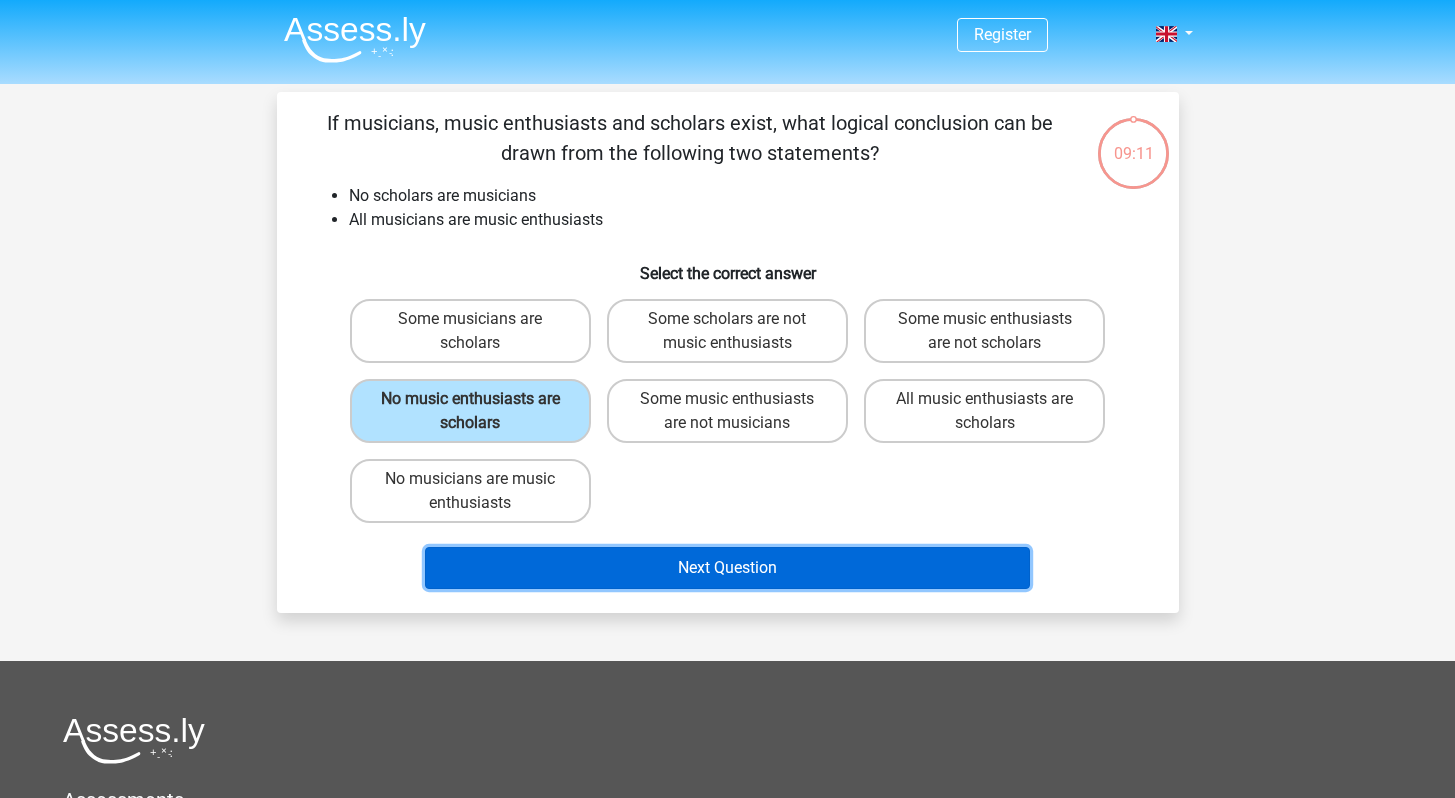 click on "Next Question" at bounding box center [727, 568] 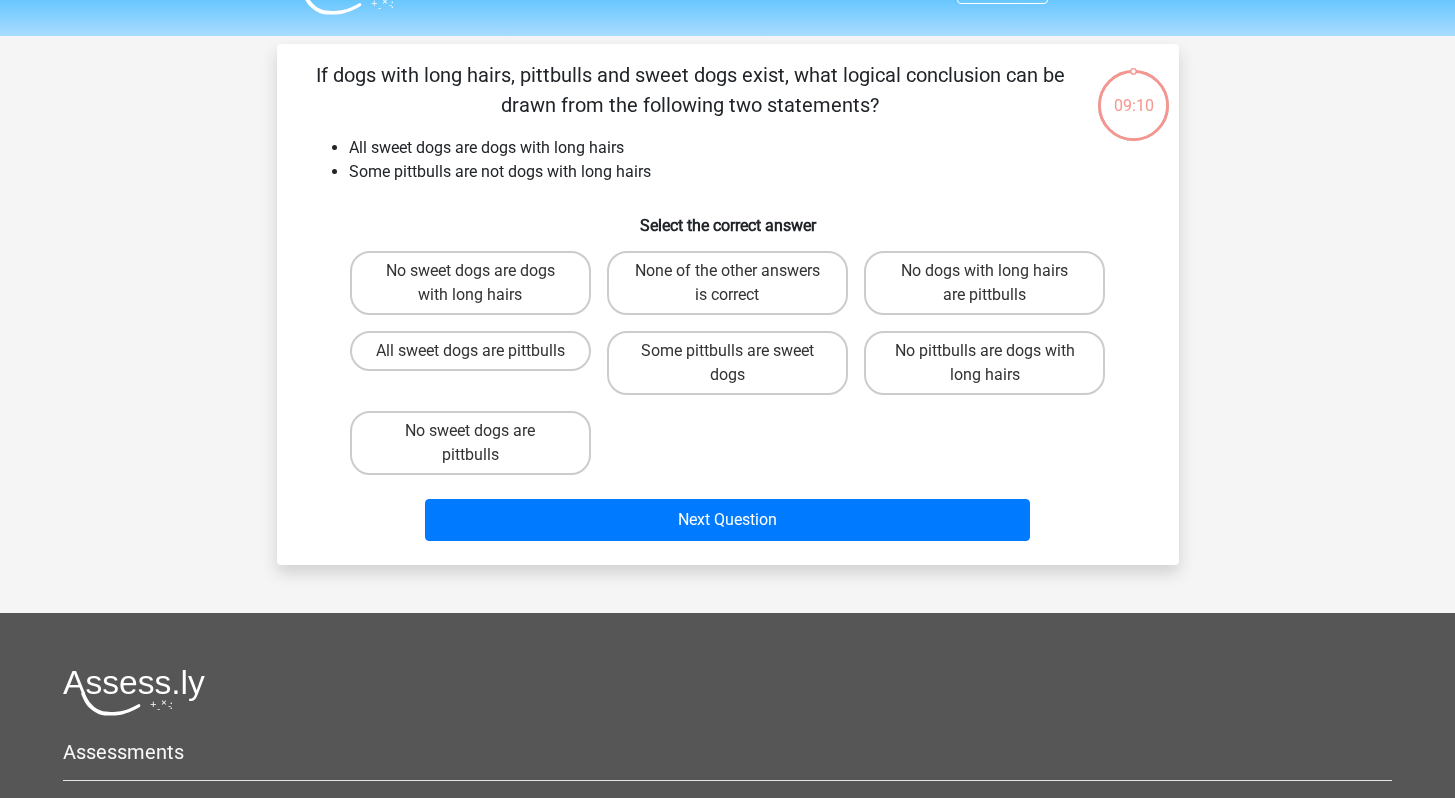 scroll, scrollTop: 92, scrollLeft: 0, axis: vertical 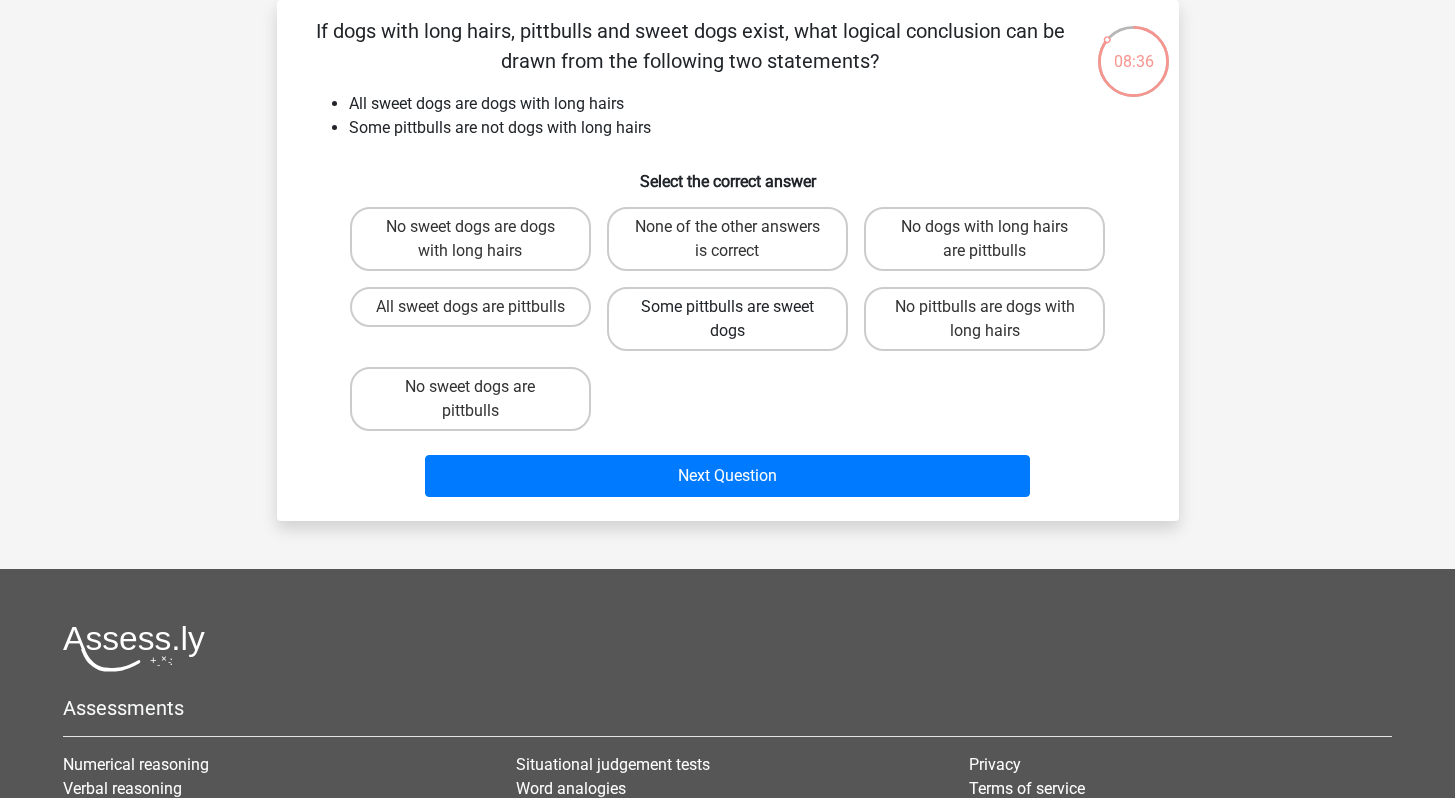 click on "Some pittbulls are sweet dogs" at bounding box center (727, 319) 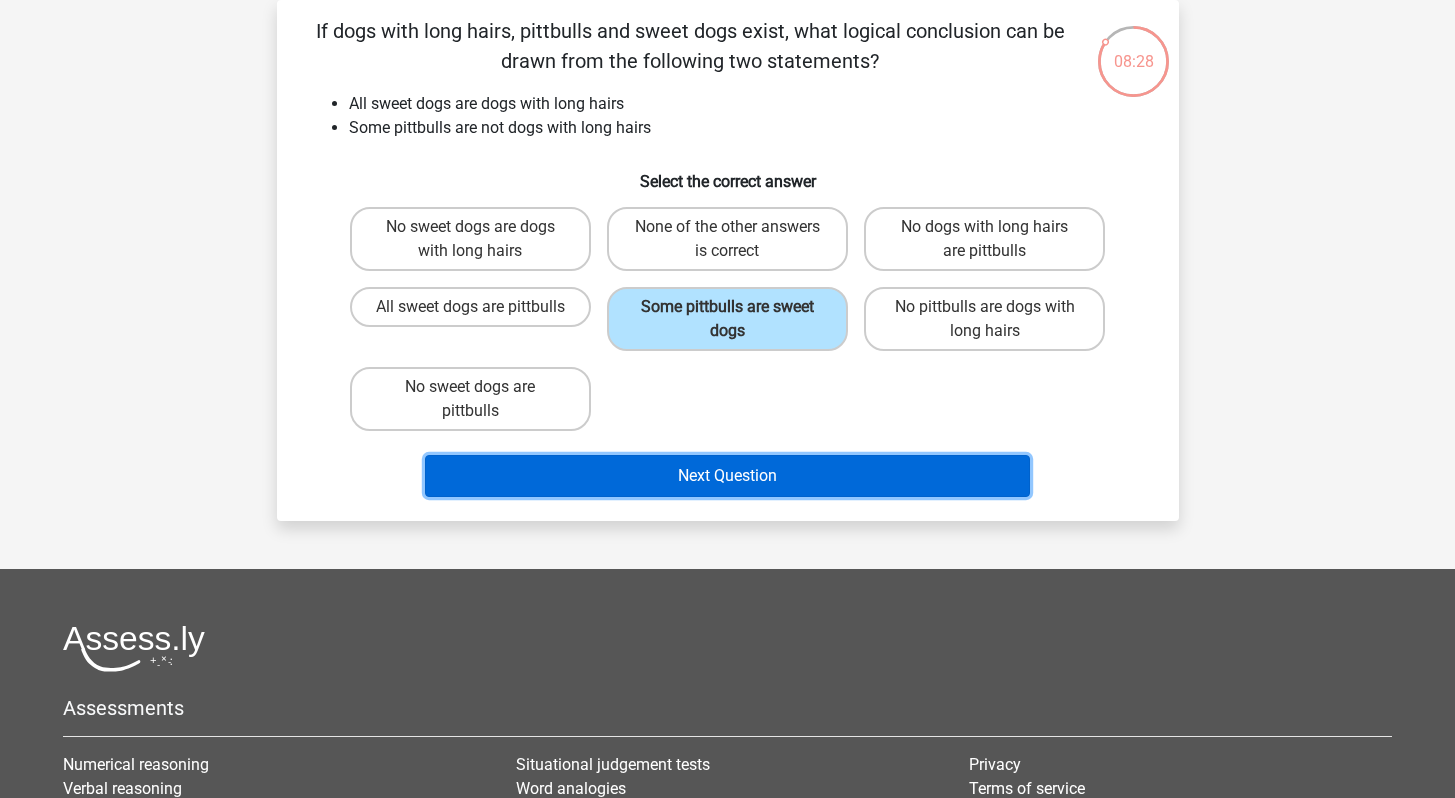 click on "Next Question" at bounding box center [727, 476] 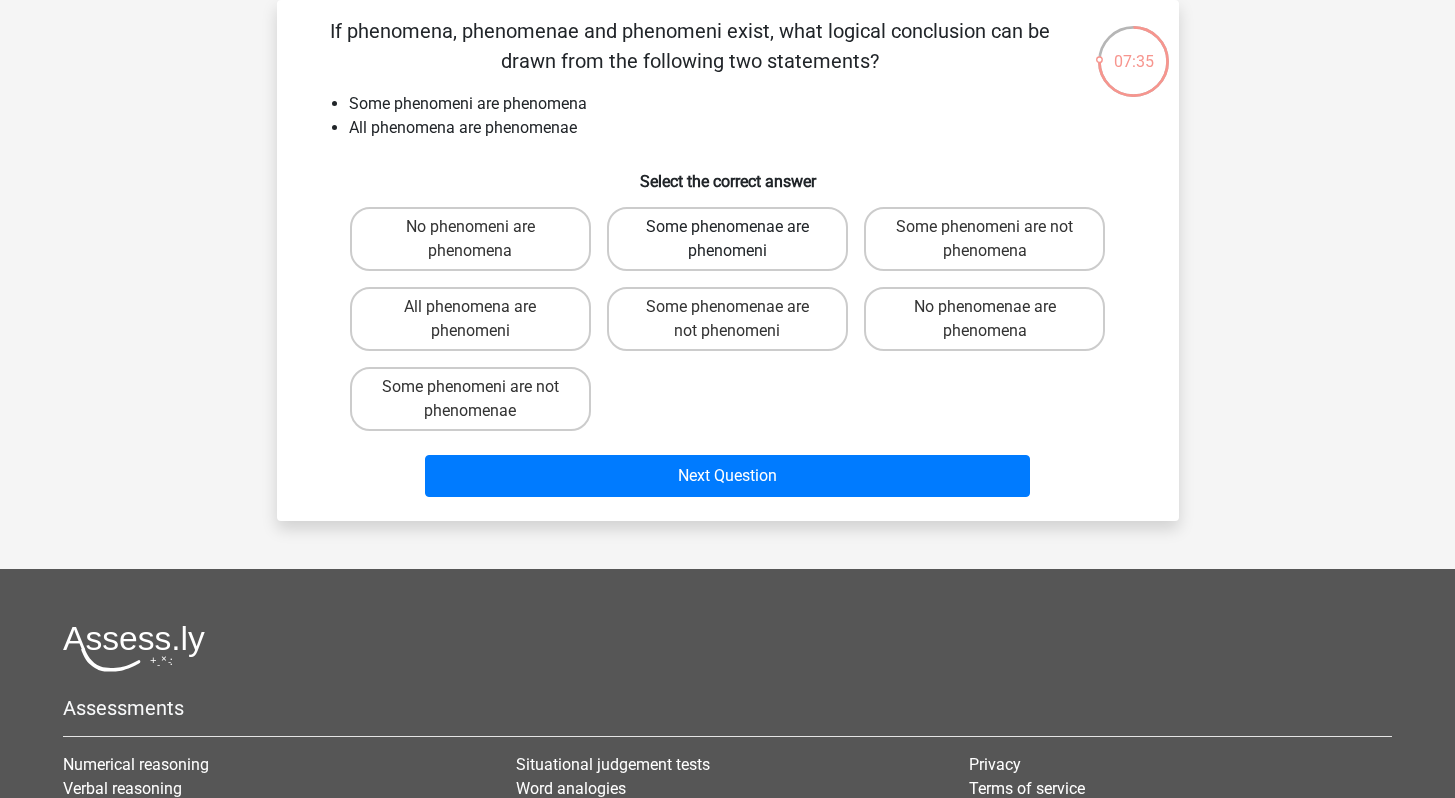 click on "Some phenomenae are phenomeni" at bounding box center [727, 239] 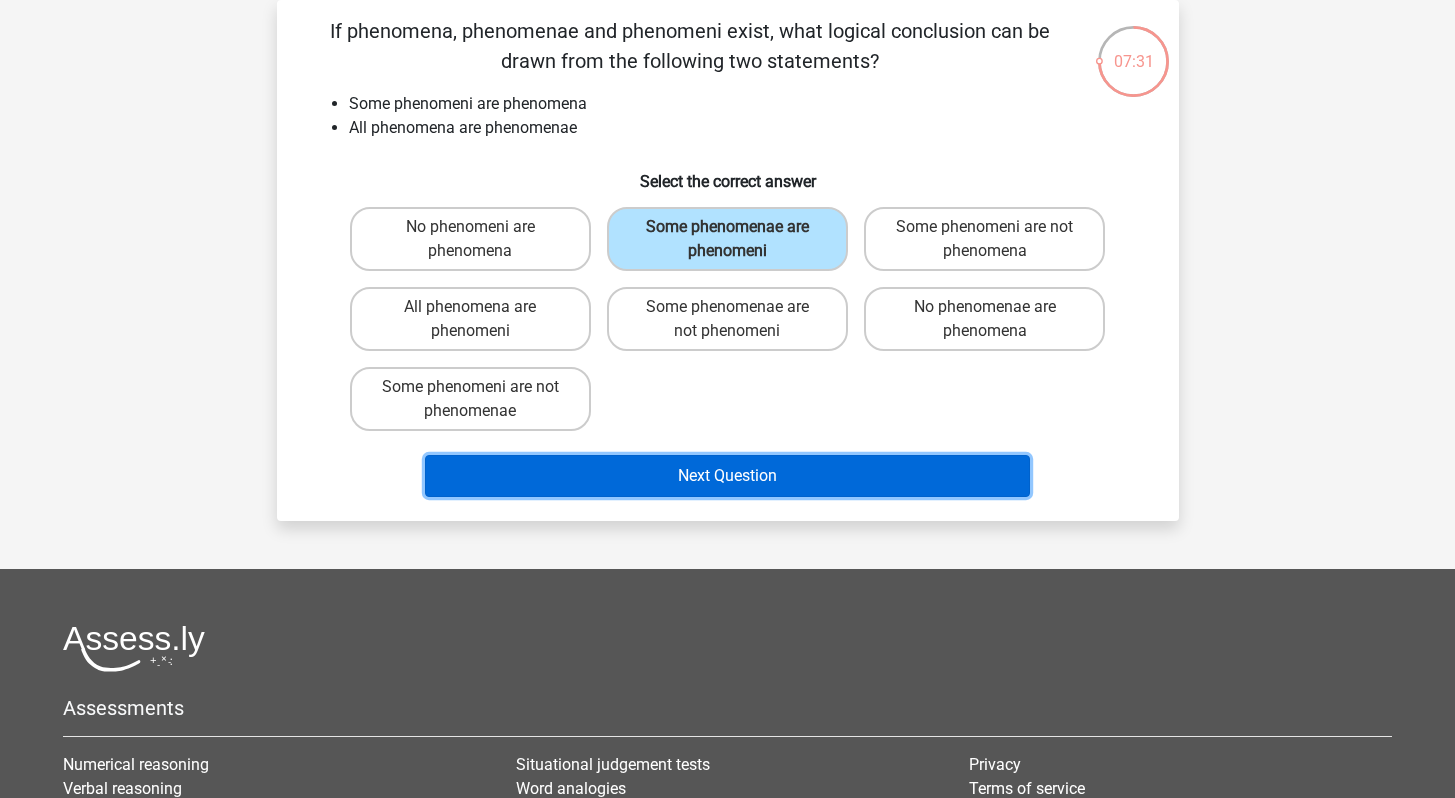 click on "Next Question" at bounding box center (727, 476) 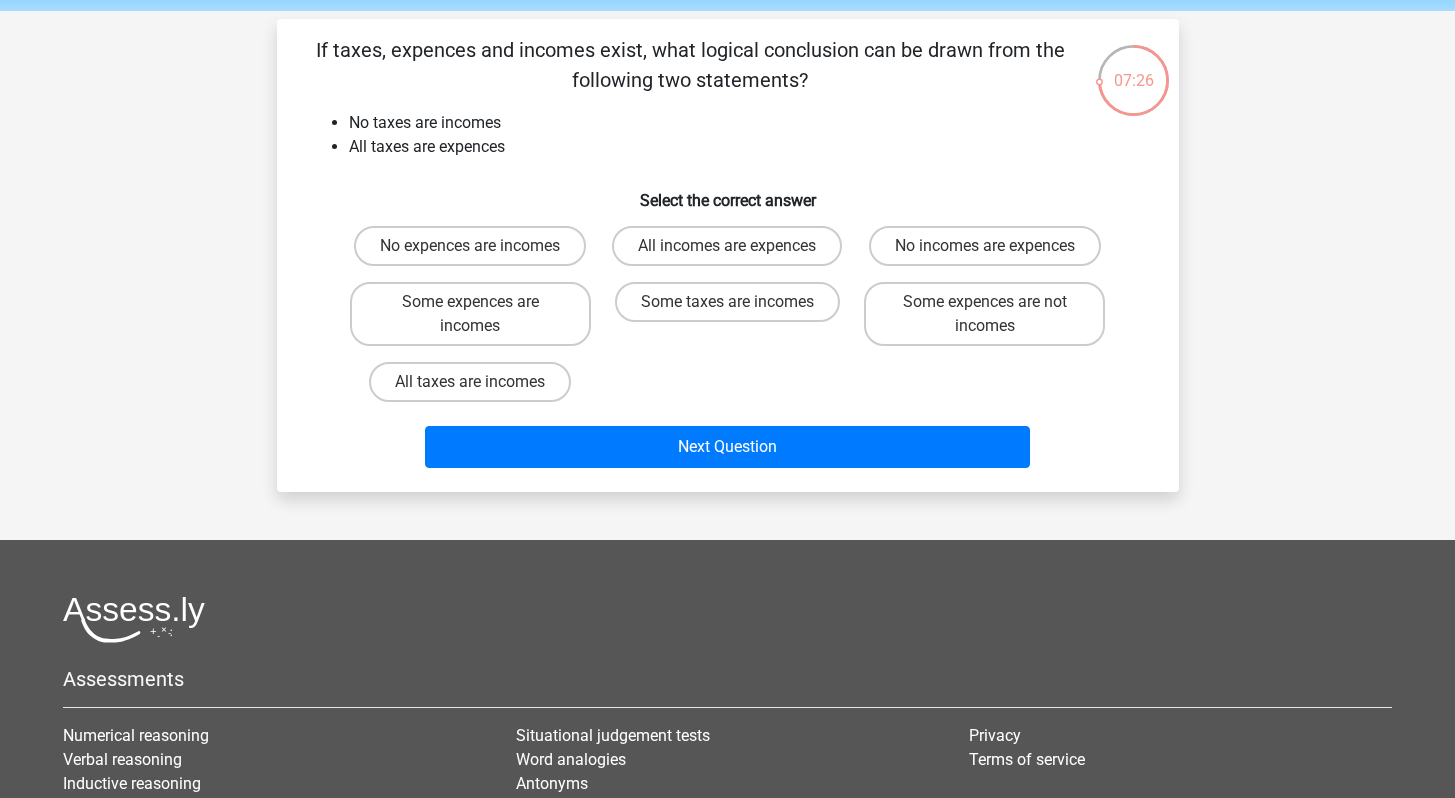 scroll, scrollTop: 15, scrollLeft: 0, axis: vertical 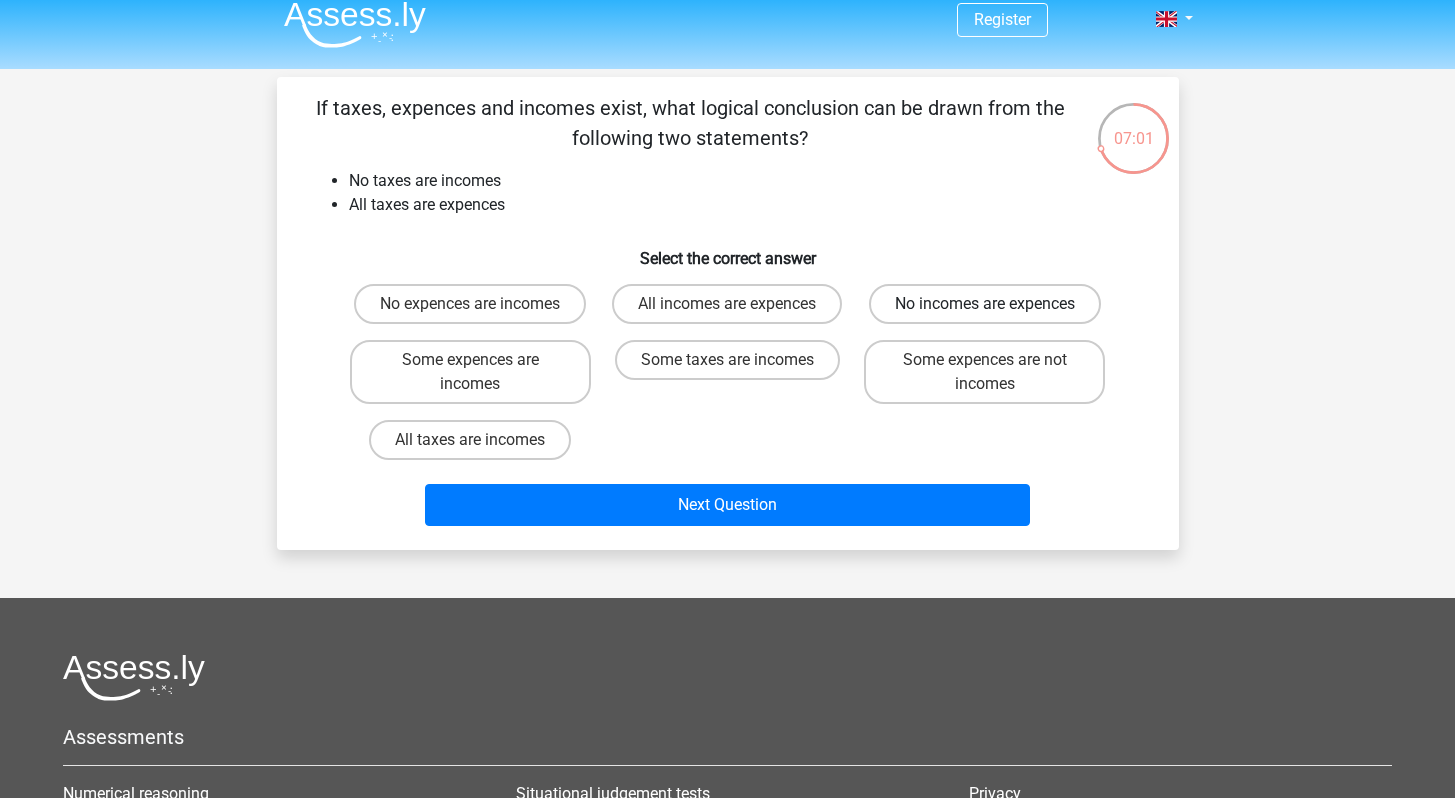 click on "No incomes are expences" at bounding box center [985, 304] 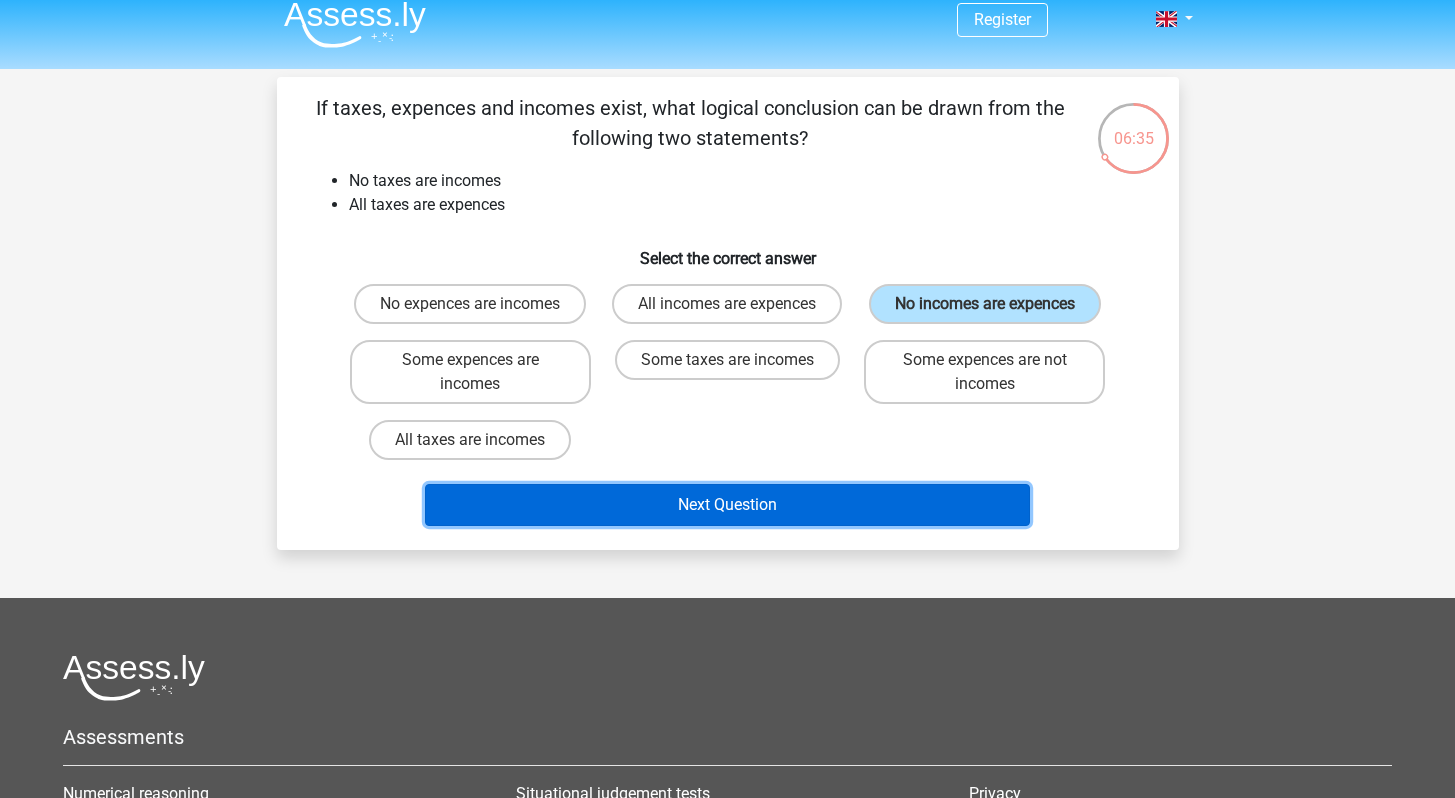 click on "Next Question" at bounding box center (727, 505) 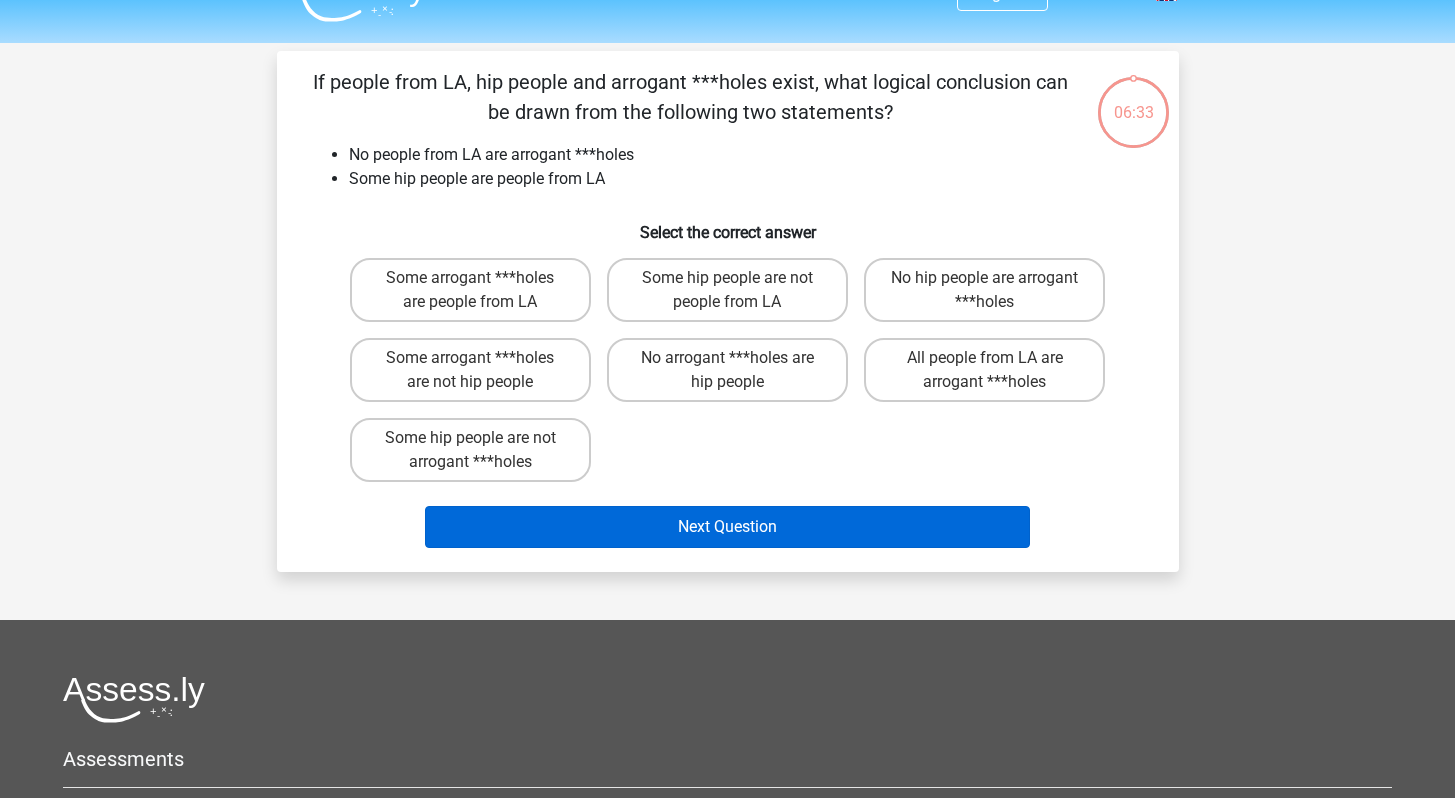 scroll, scrollTop: 92, scrollLeft: 0, axis: vertical 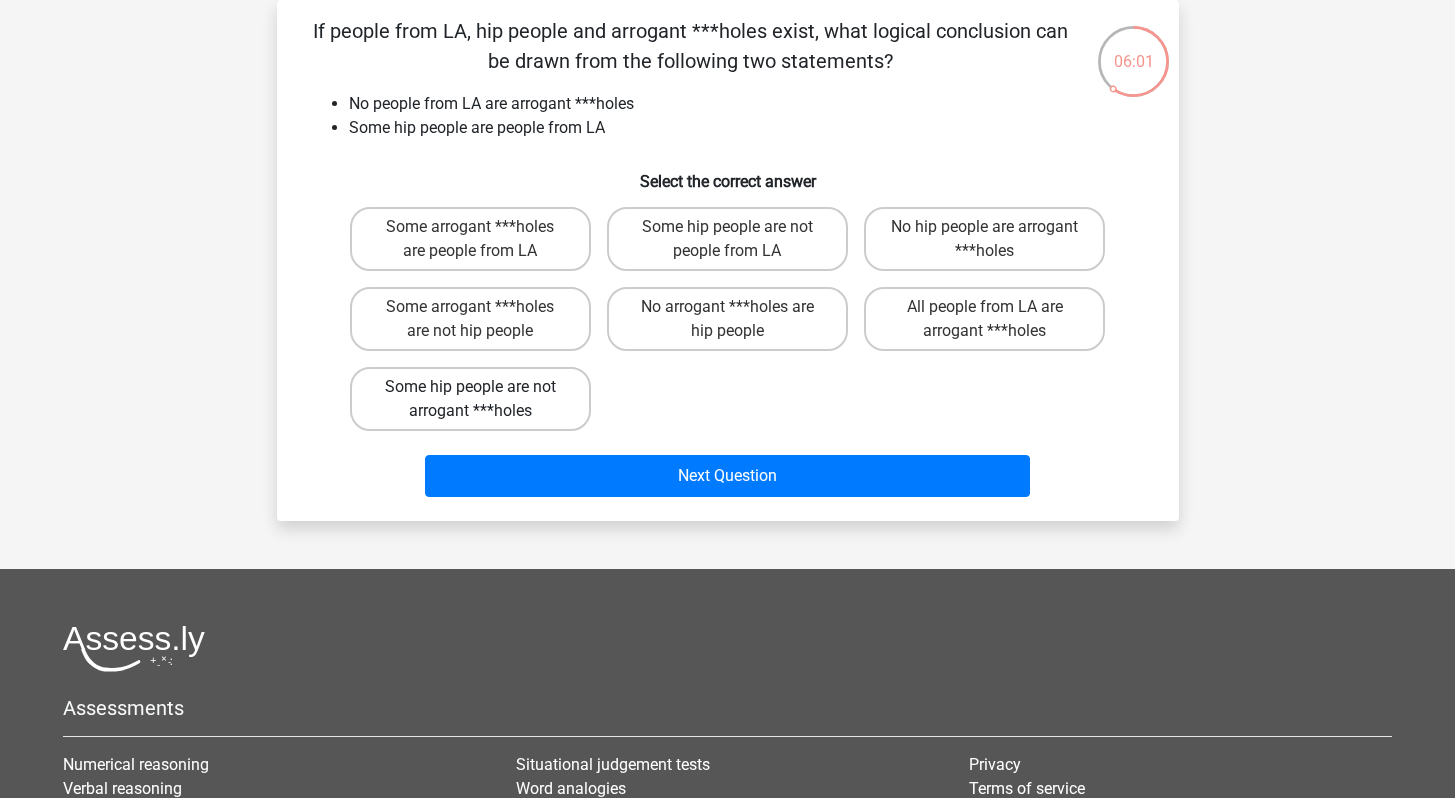 click on "Some hip people are not arrogant ***holes" at bounding box center [470, 399] 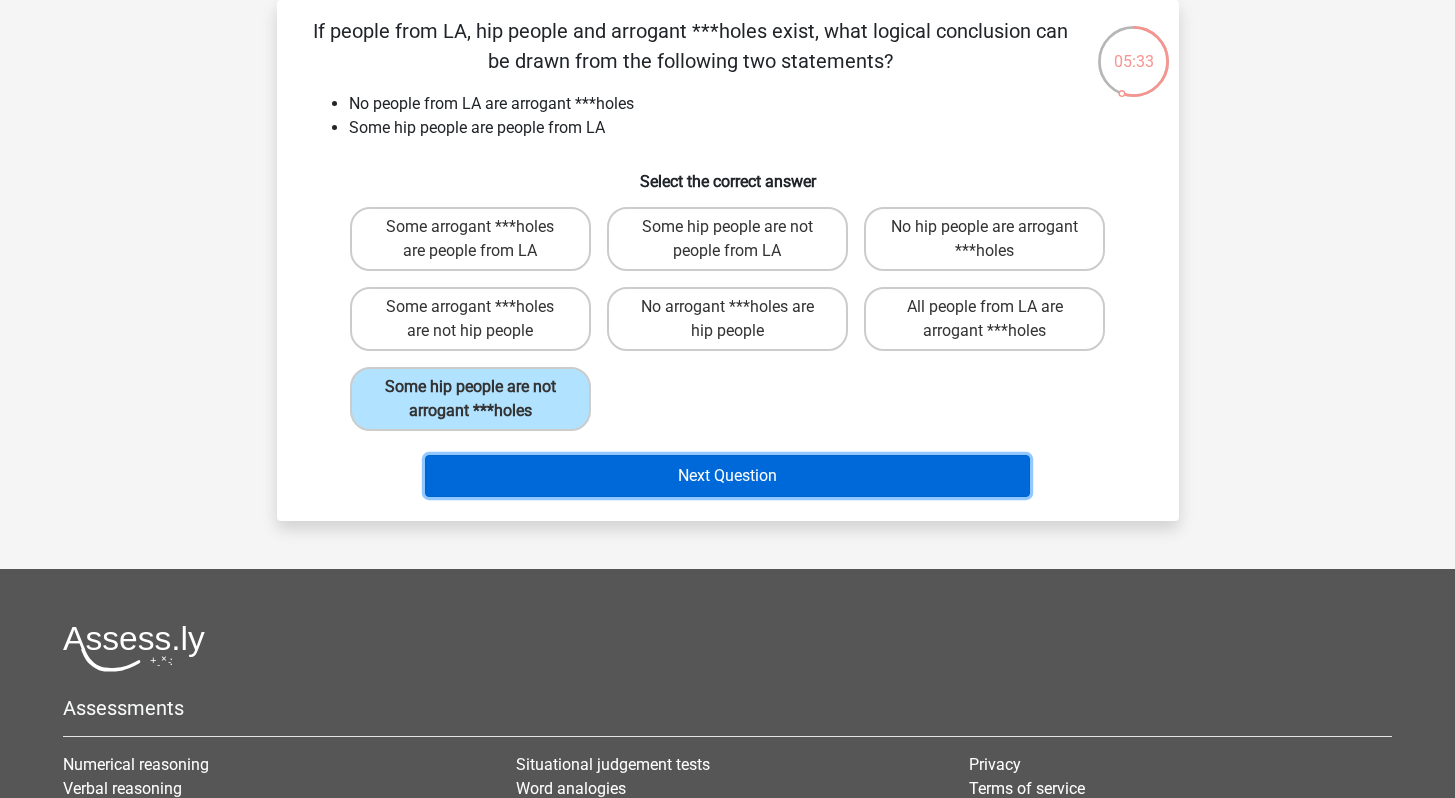 click on "Next Question" at bounding box center [727, 476] 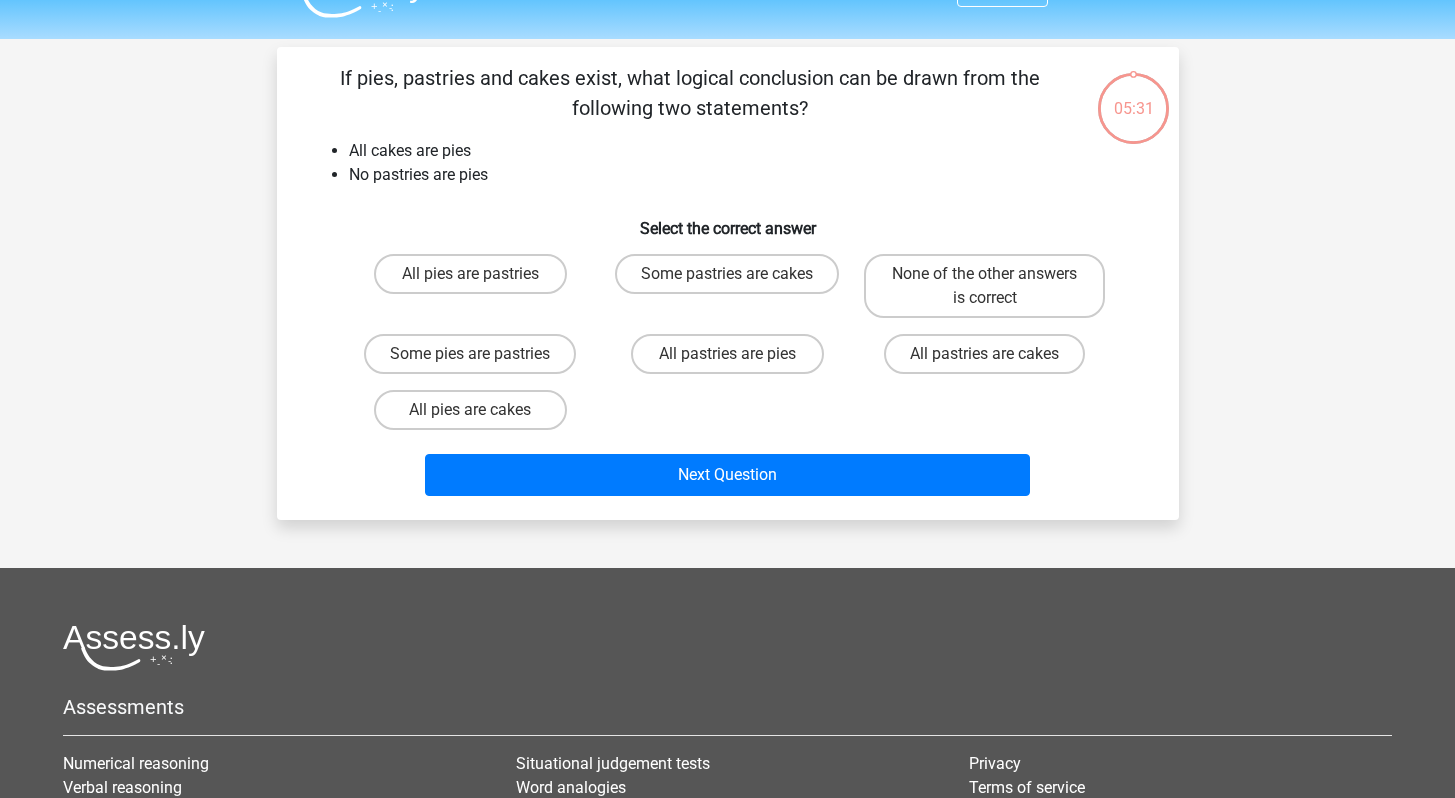 scroll, scrollTop: 0, scrollLeft: 0, axis: both 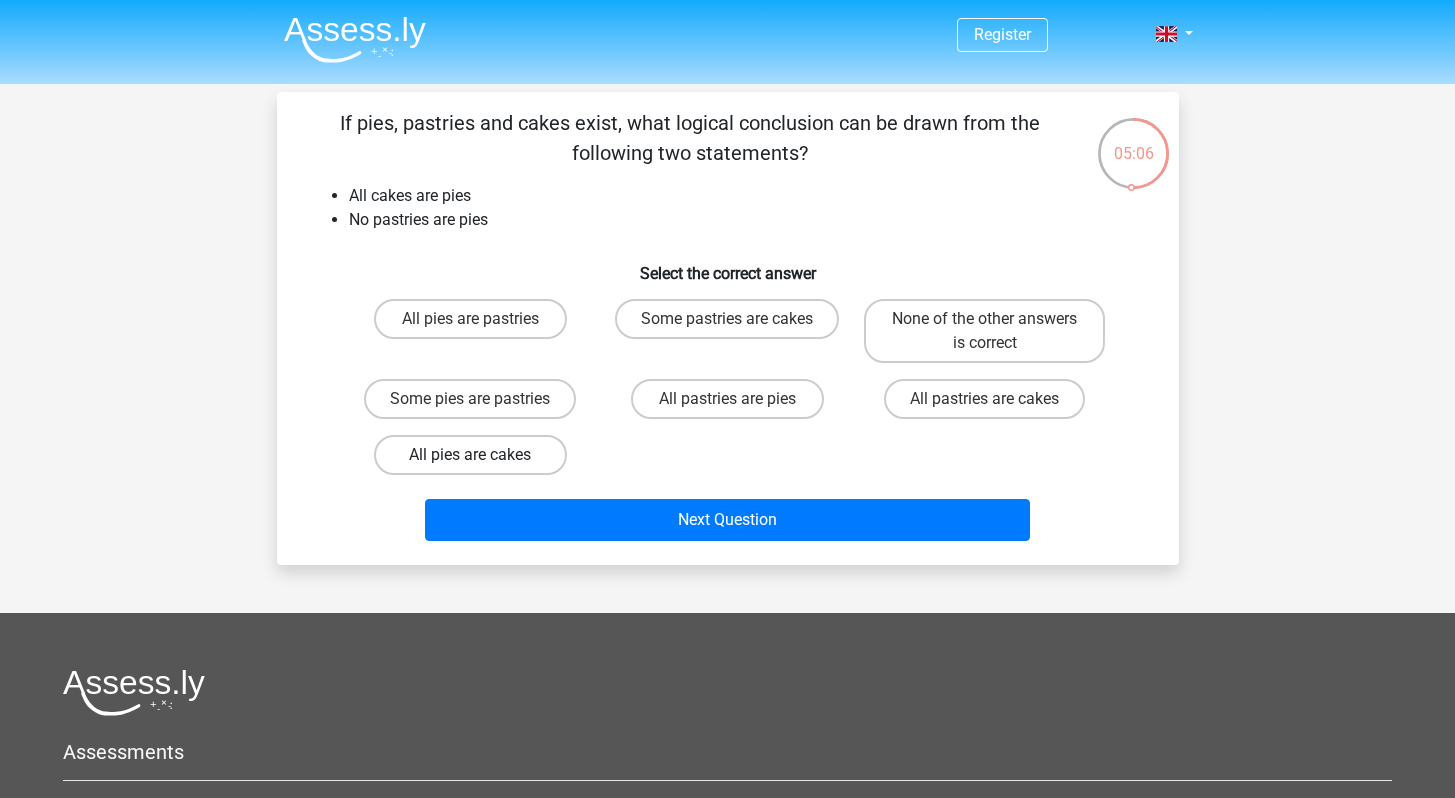 click on "All pies are cakes" at bounding box center [470, 455] 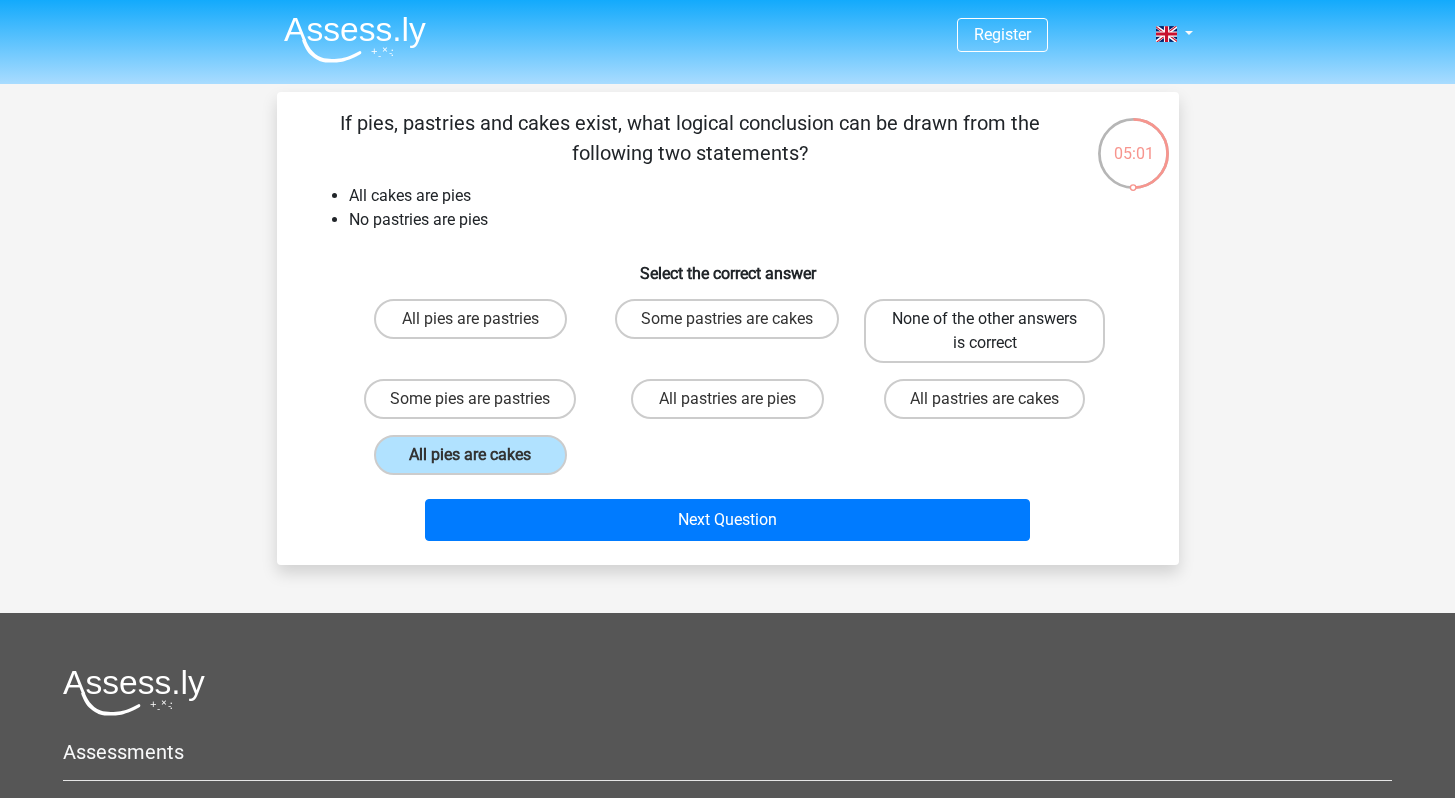 click on "None of the other answers is correct" at bounding box center (984, 331) 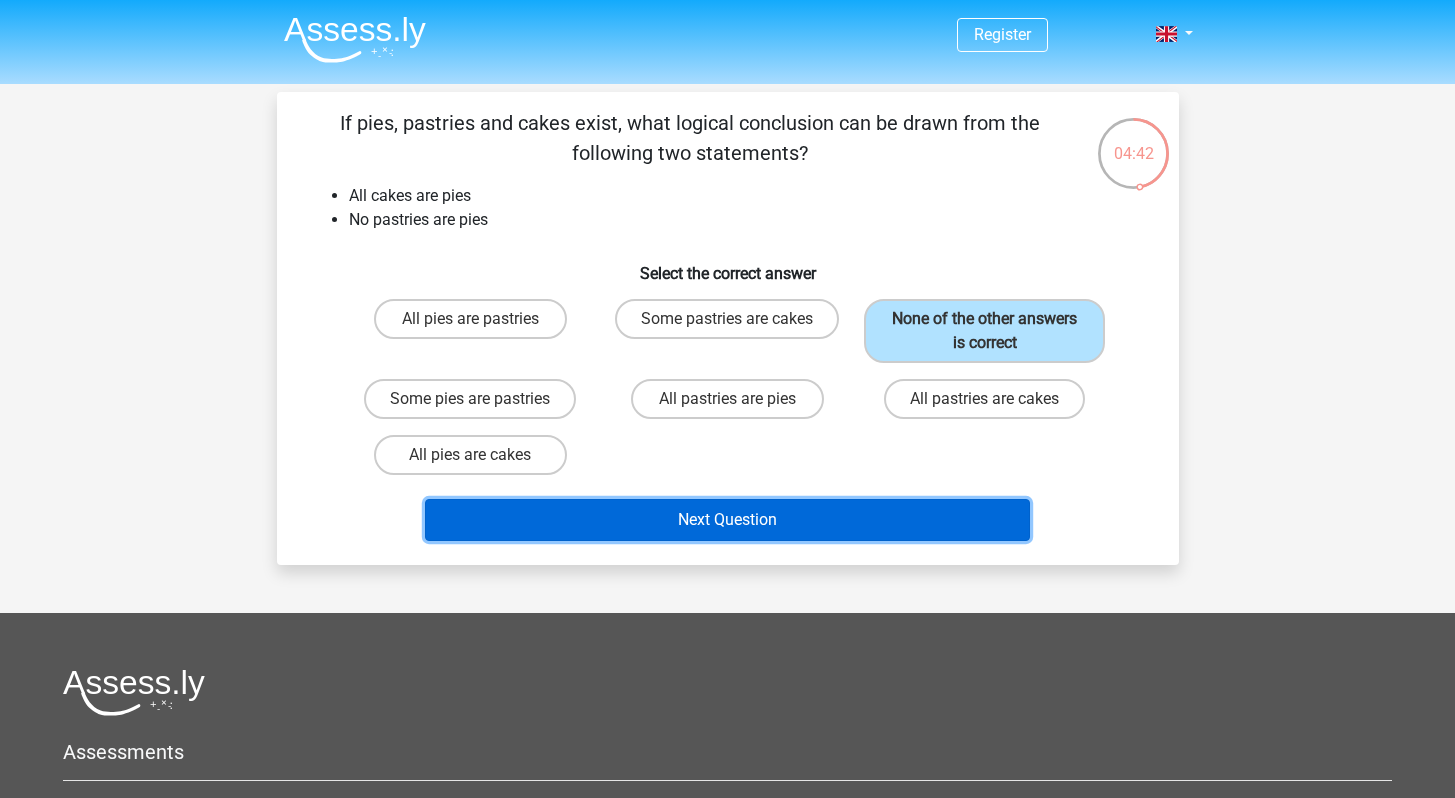 click on "Next Question" at bounding box center (727, 520) 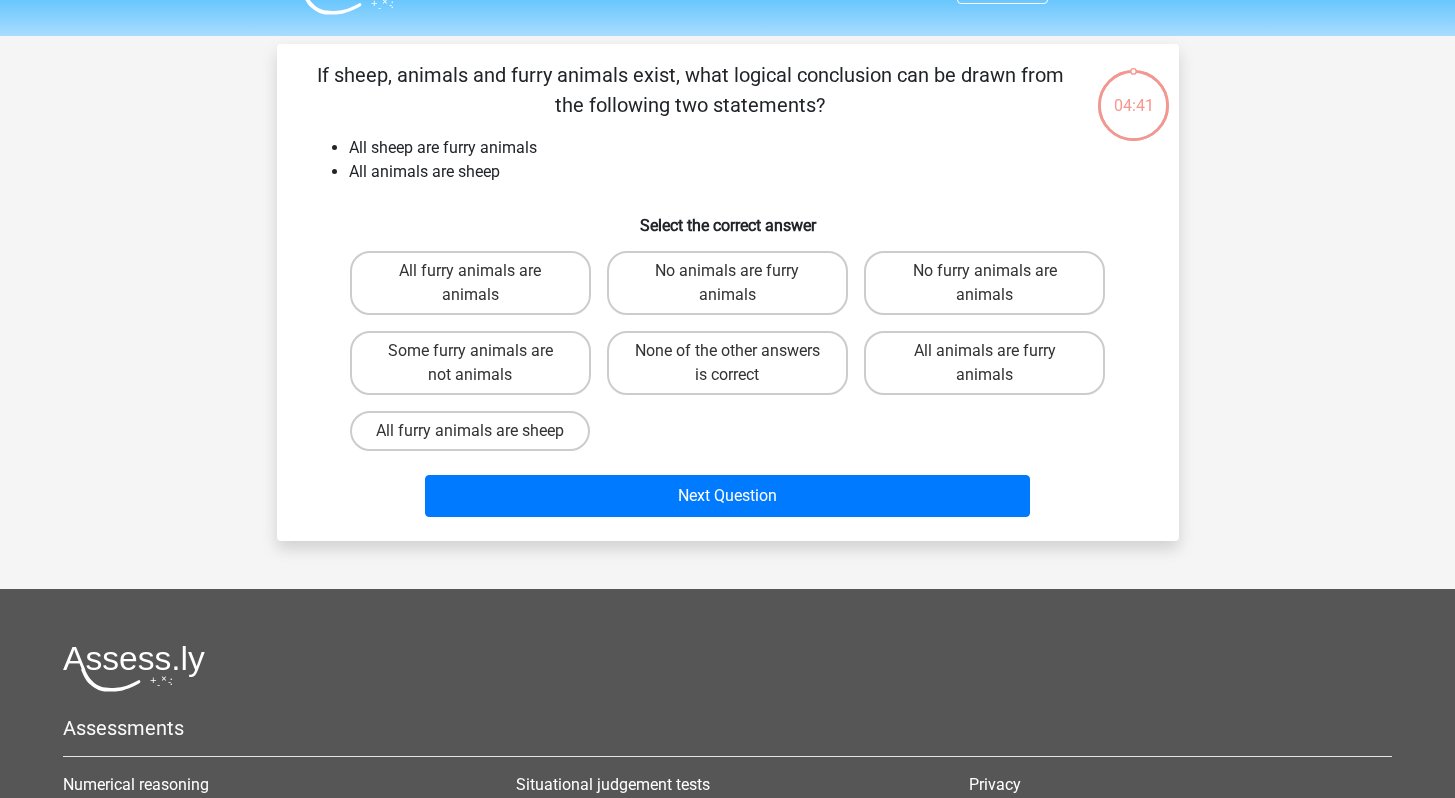 scroll, scrollTop: 92, scrollLeft: 0, axis: vertical 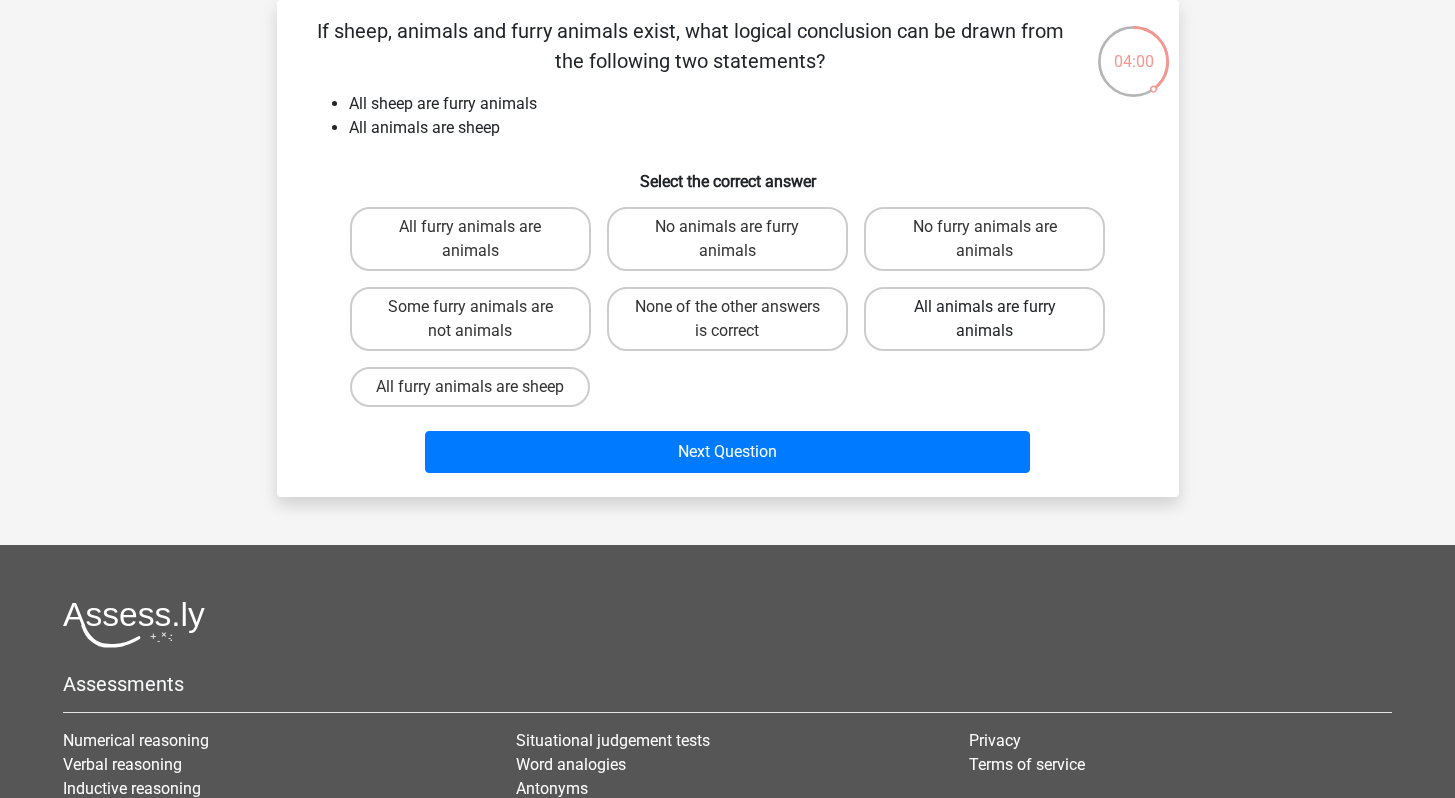 click on "All animals are furry animals" at bounding box center (984, 319) 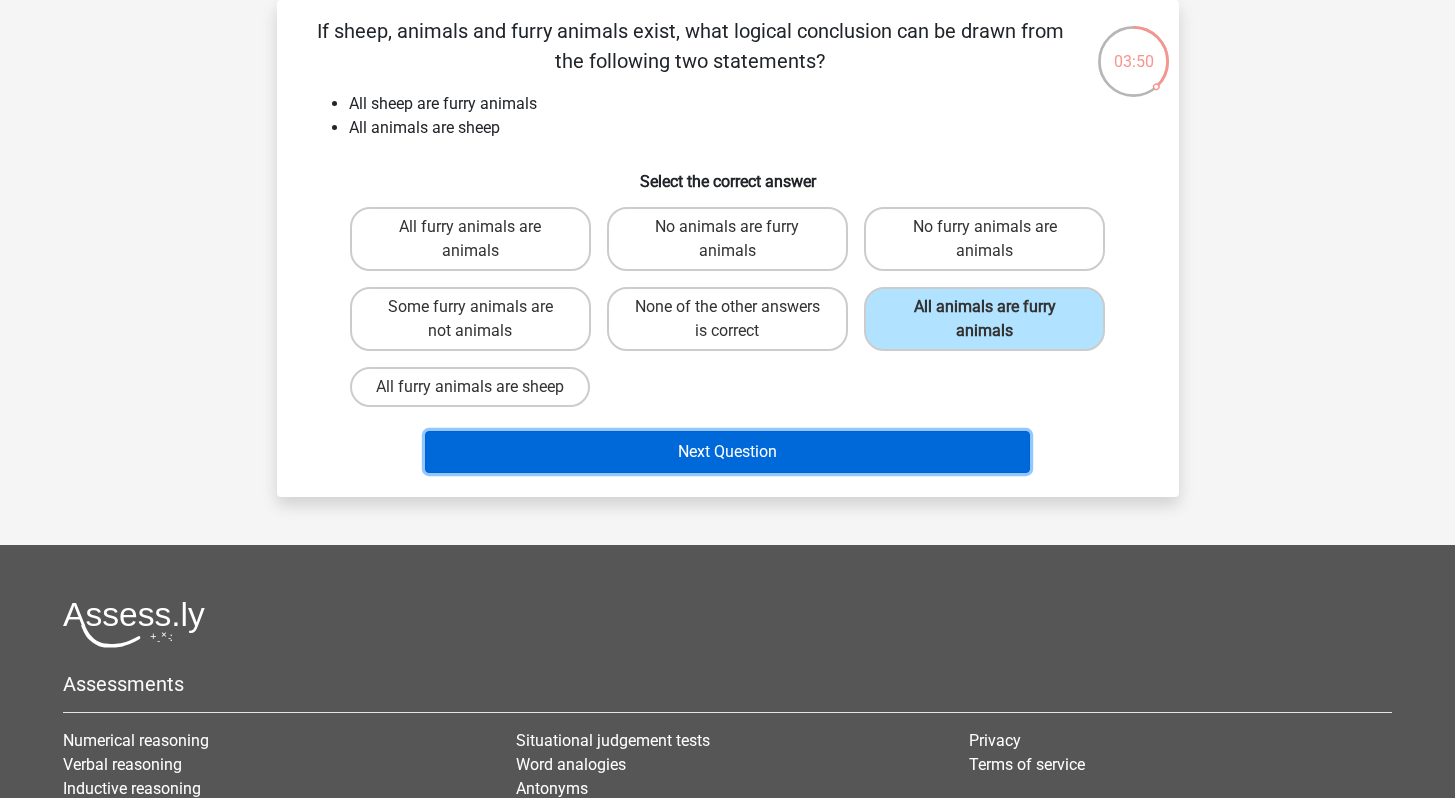 click on "Next Question" at bounding box center [727, 452] 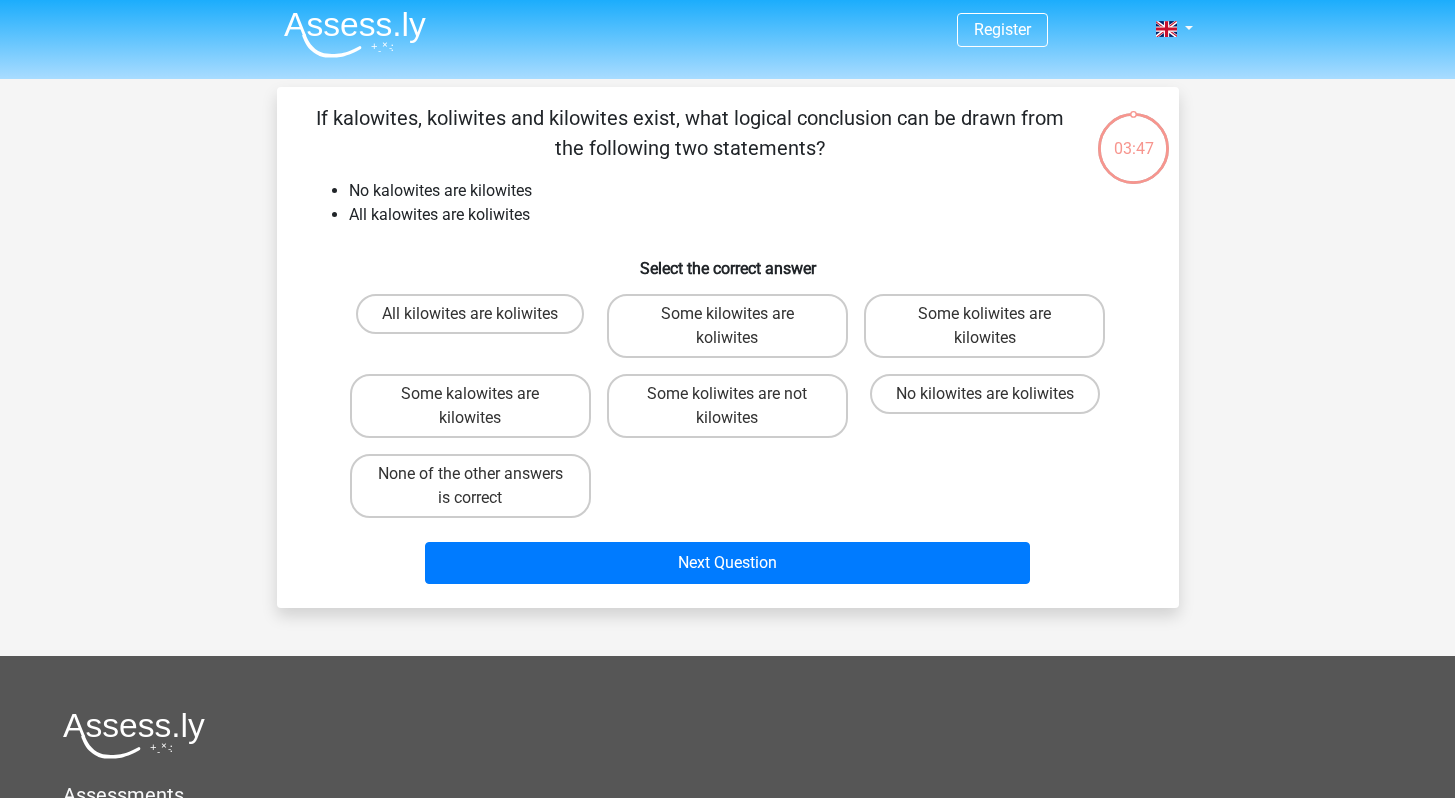 scroll, scrollTop: 0, scrollLeft: 0, axis: both 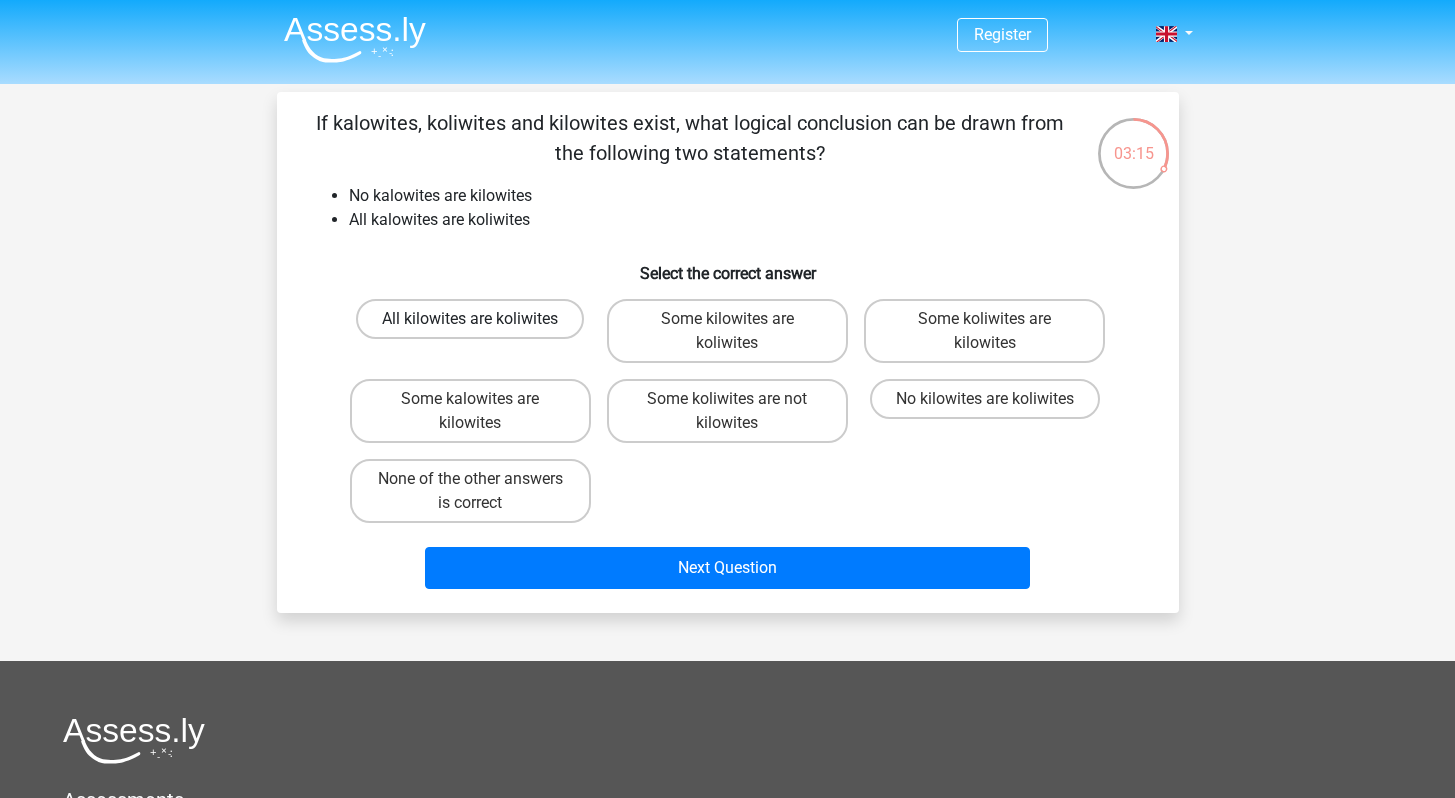click on "All kilowites are koliwites" at bounding box center [470, 319] 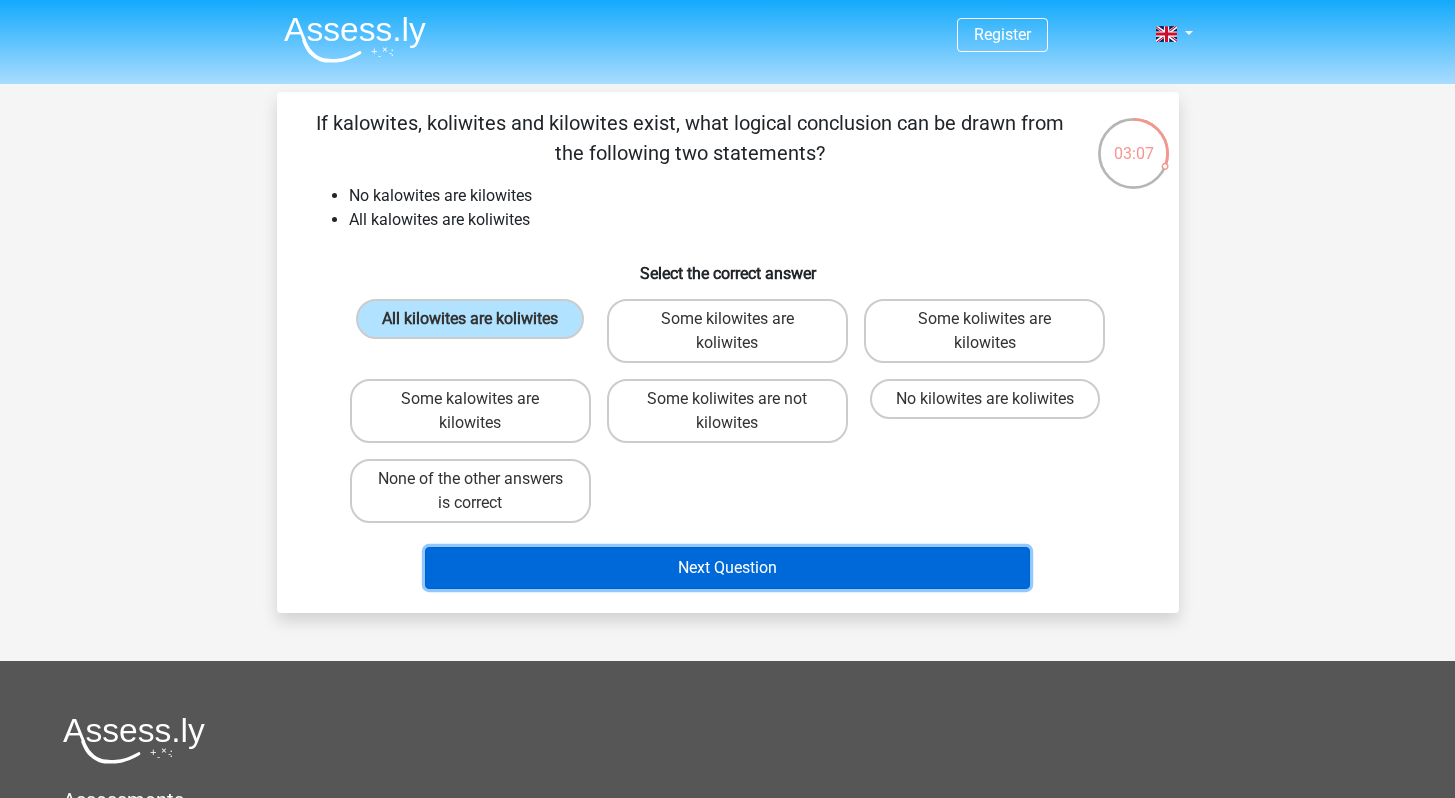 click on "Next Question" at bounding box center (727, 568) 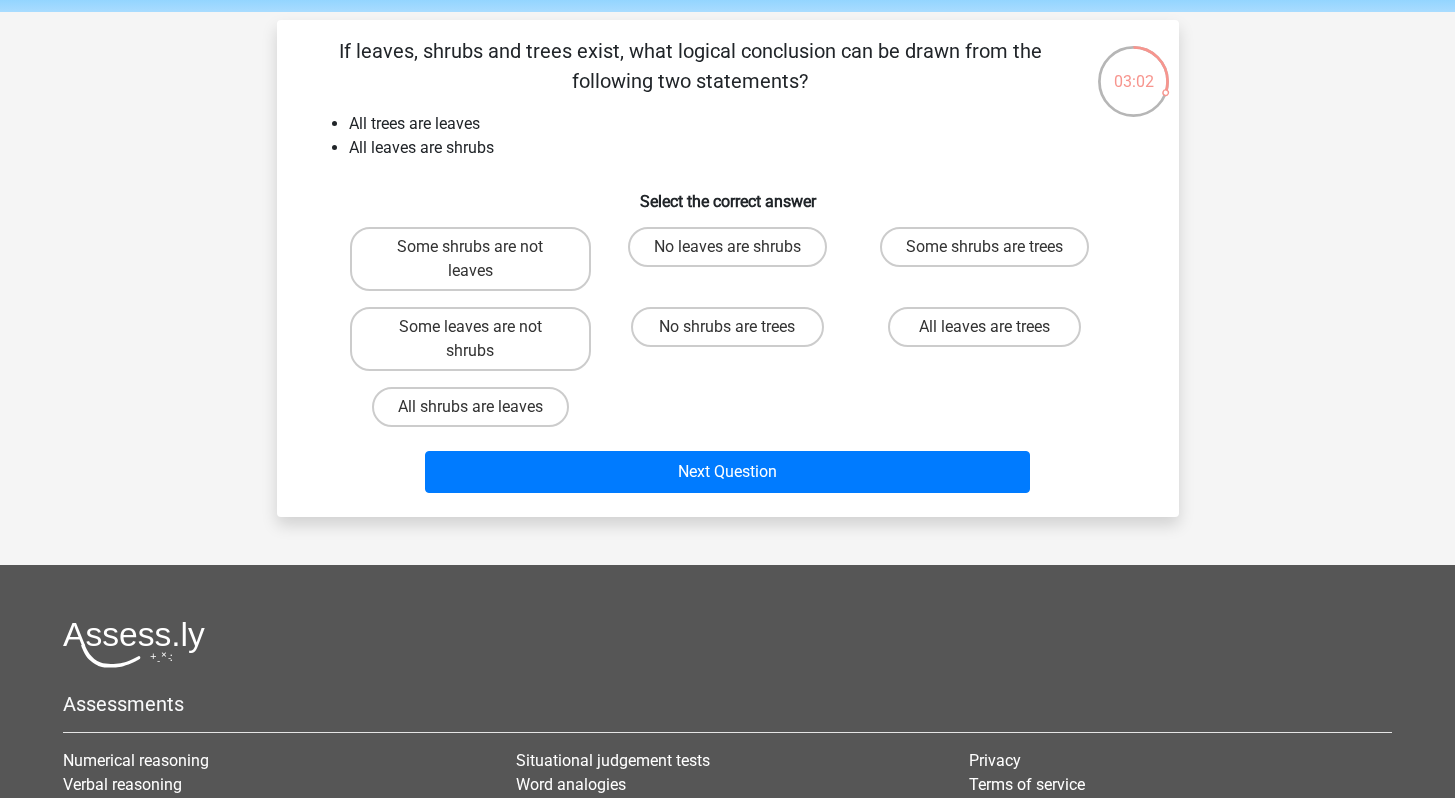 scroll, scrollTop: 68, scrollLeft: 0, axis: vertical 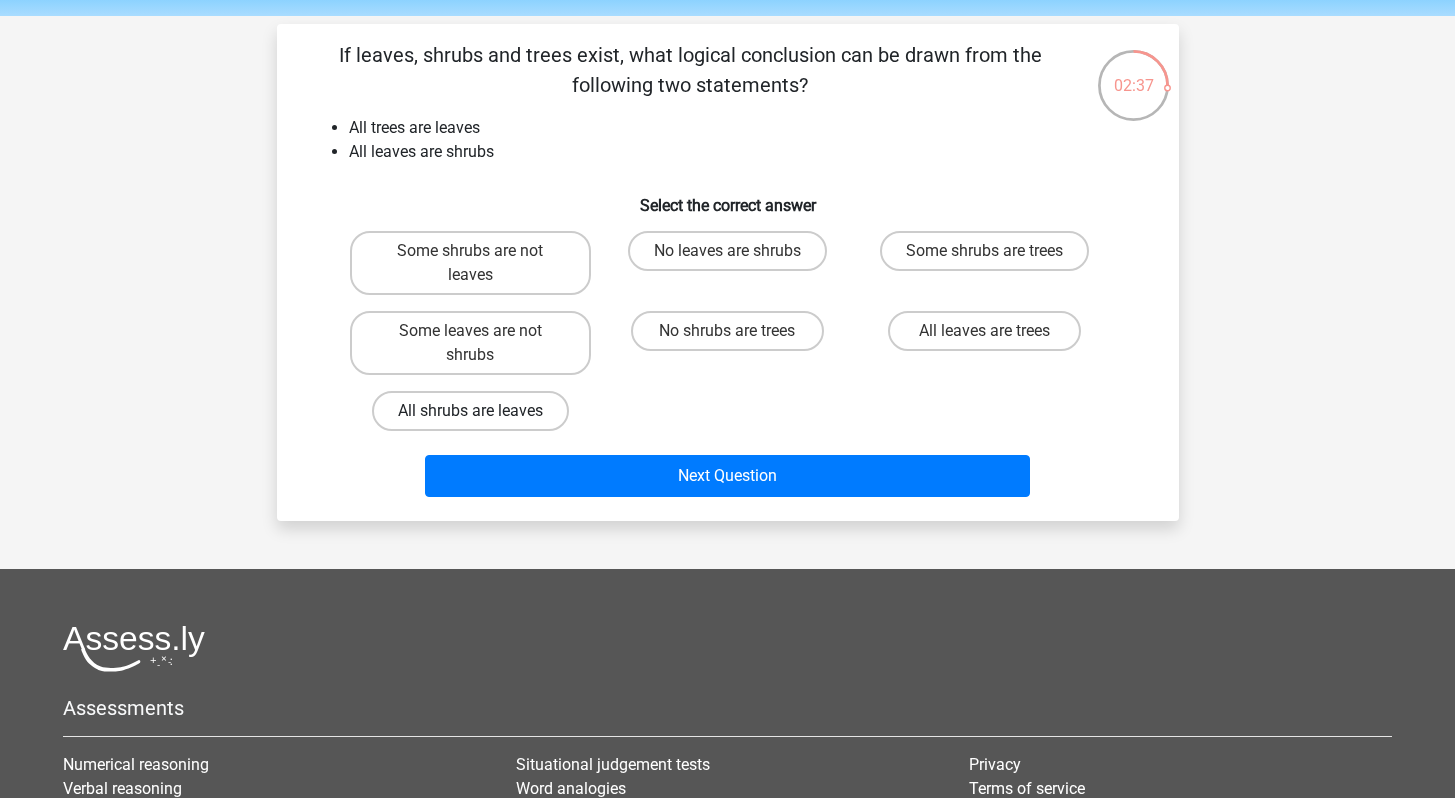 click on "All shrubs are leaves" at bounding box center [470, 411] 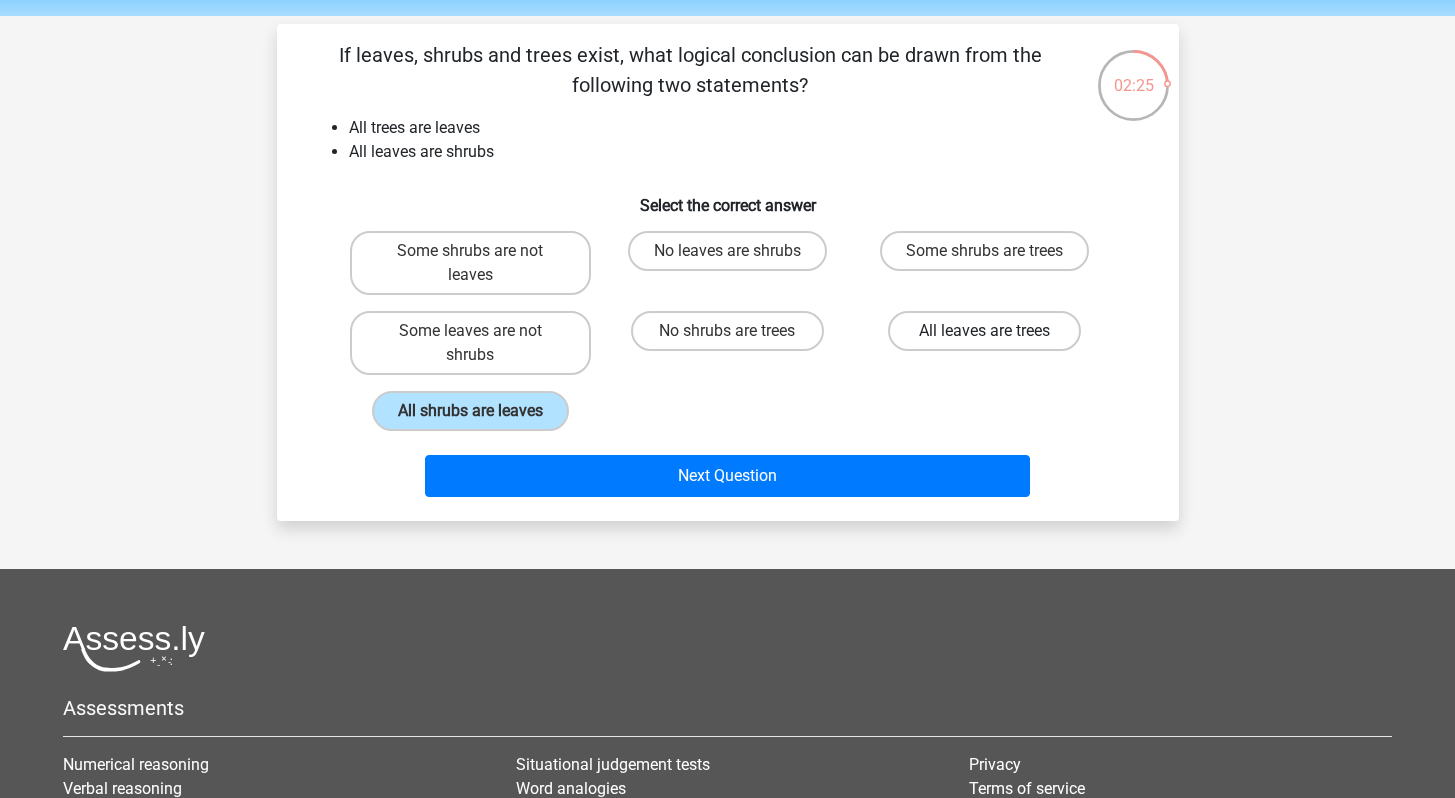 click on "All leaves are trees" at bounding box center (984, 331) 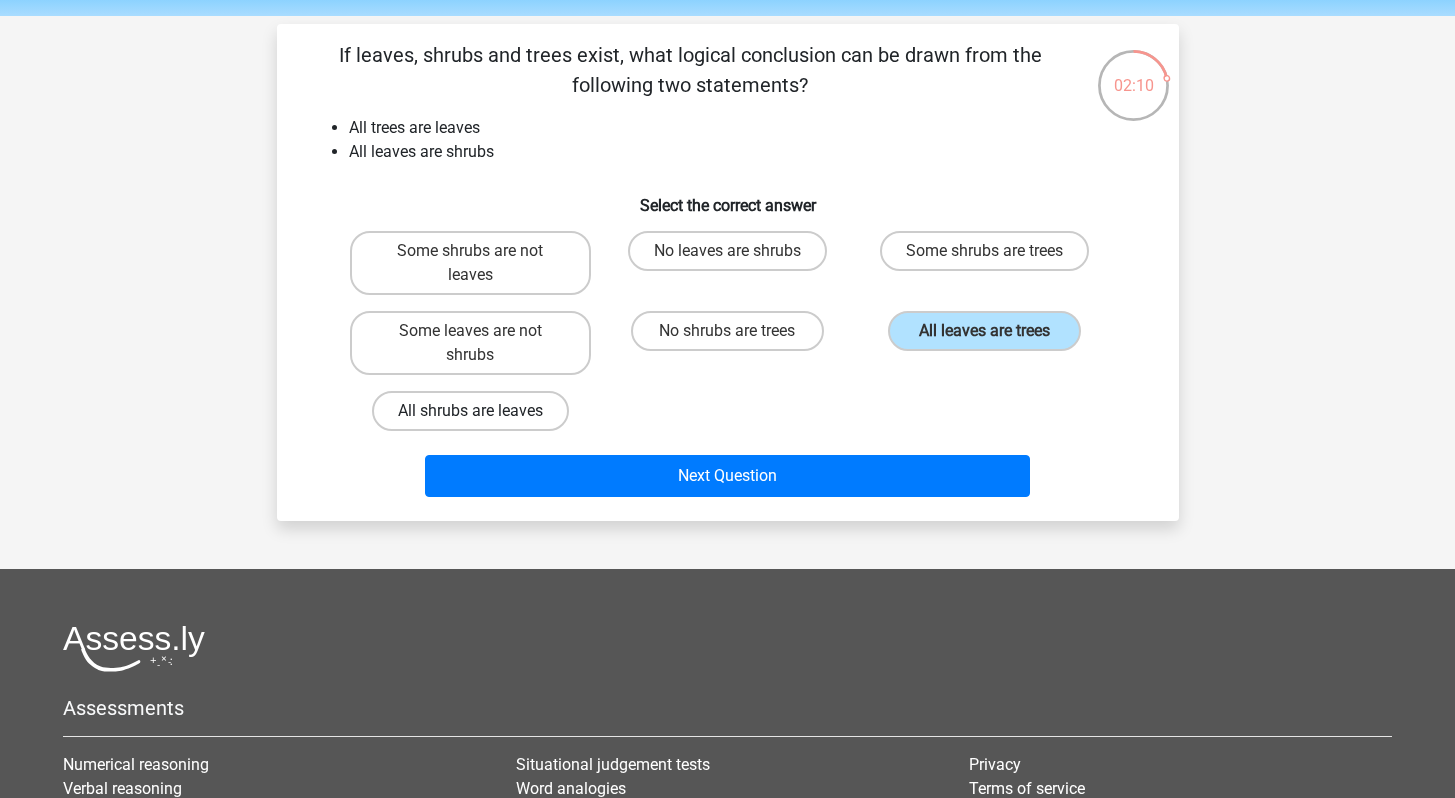 click on "All shrubs are leaves" at bounding box center (470, 411) 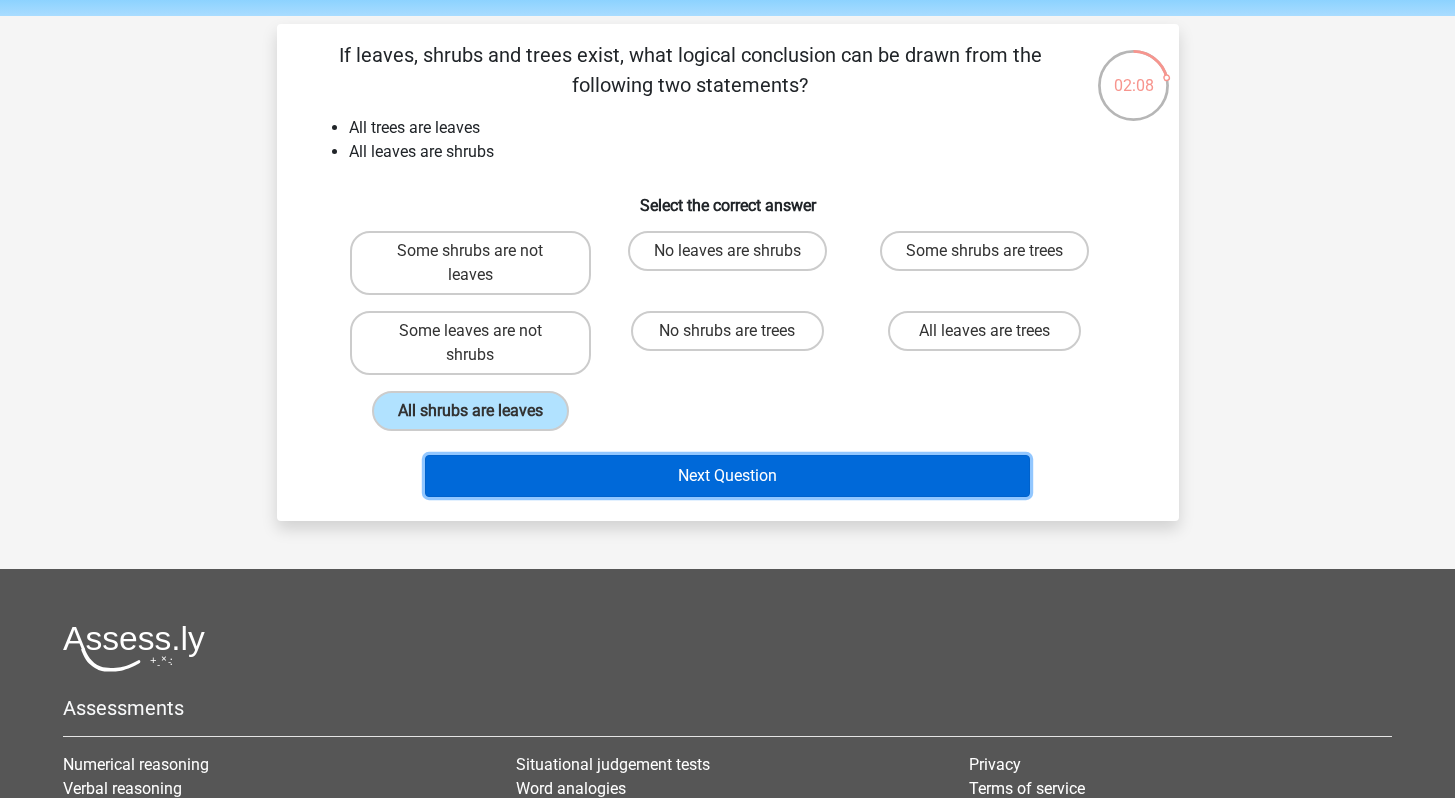 click on "Next Question" at bounding box center (727, 476) 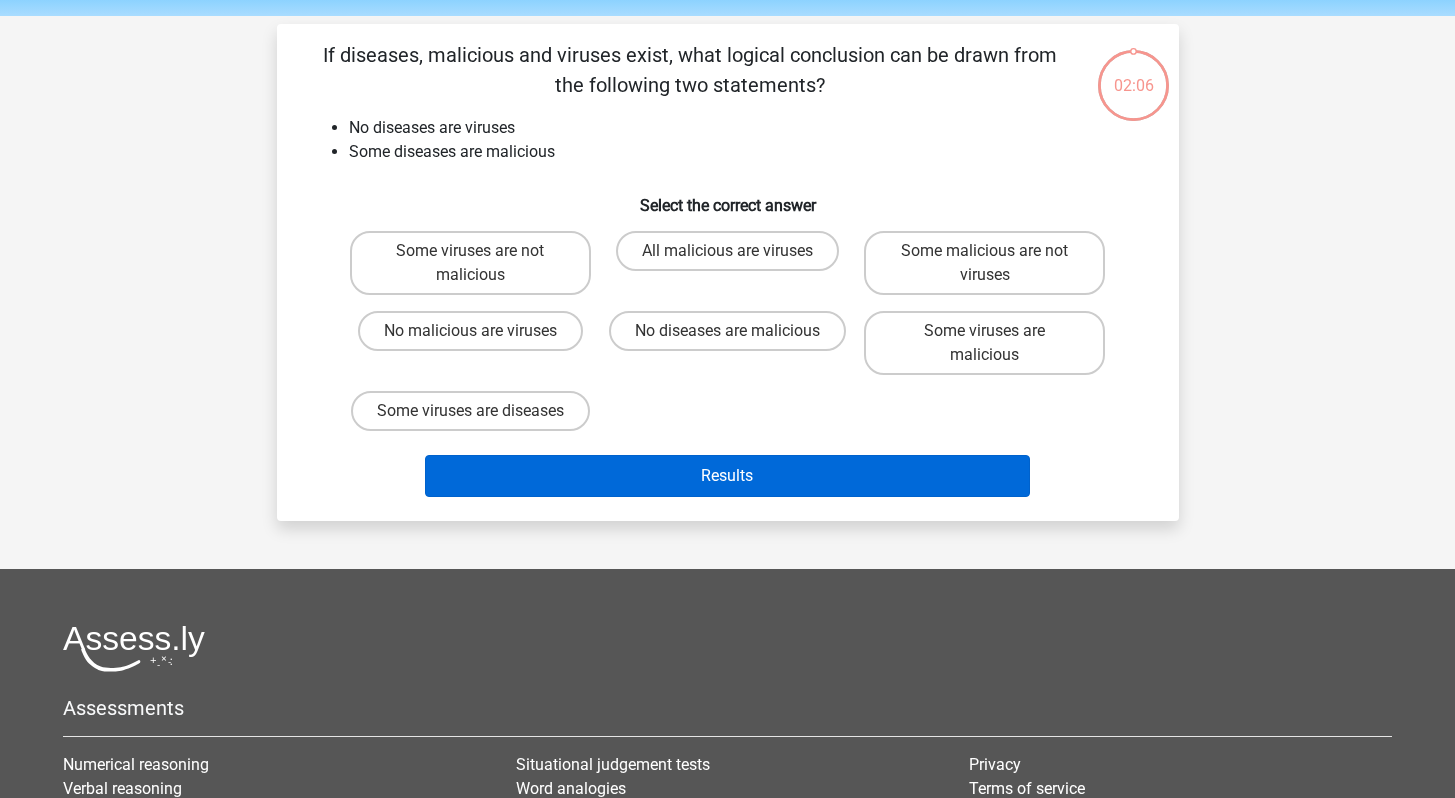 scroll, scrollTop: 92, scrollLeft: 0, axis: vertical 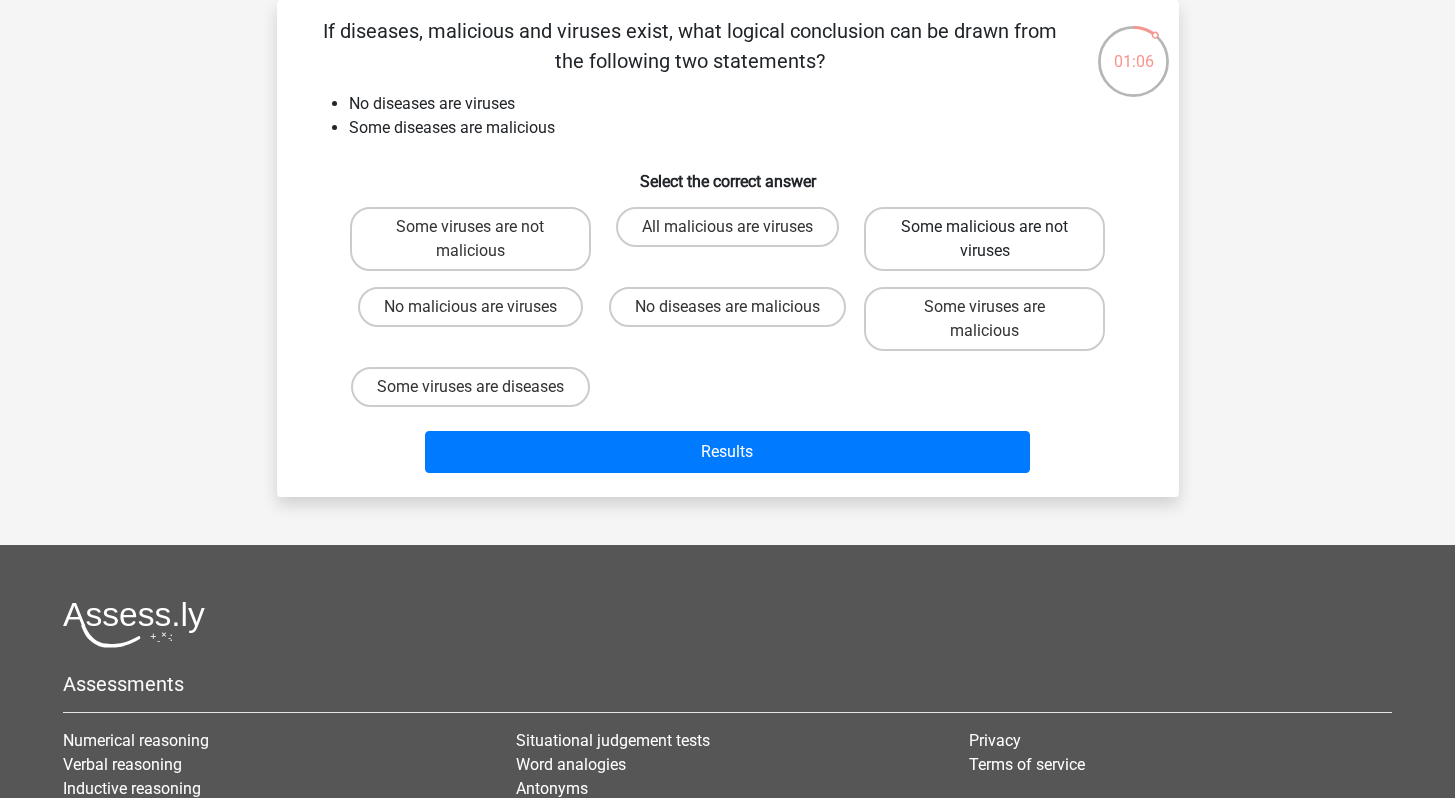 click on "Some malicious are not viruses" at bounding box center [984, 239] 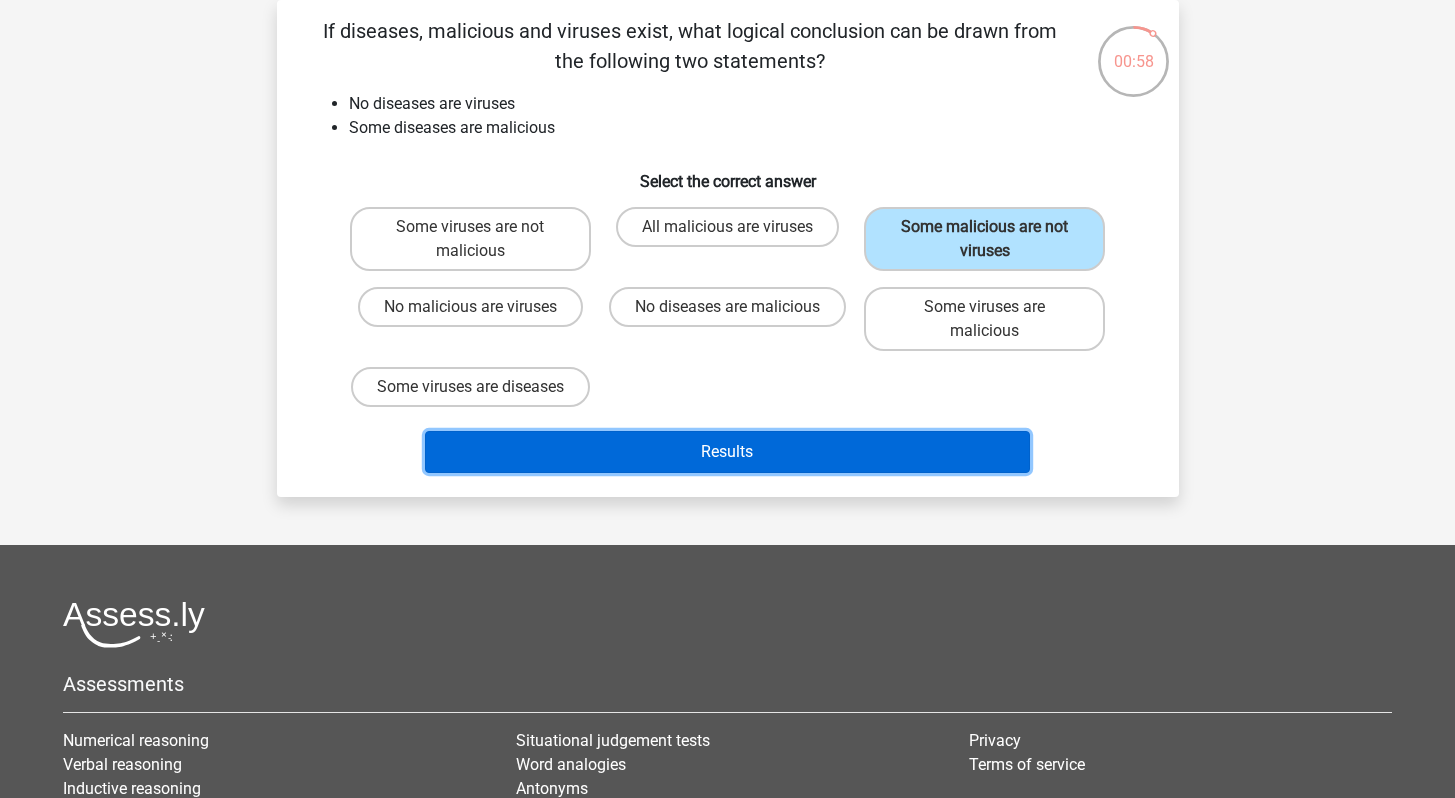 click on "Results" at bounding box center (727, 452) 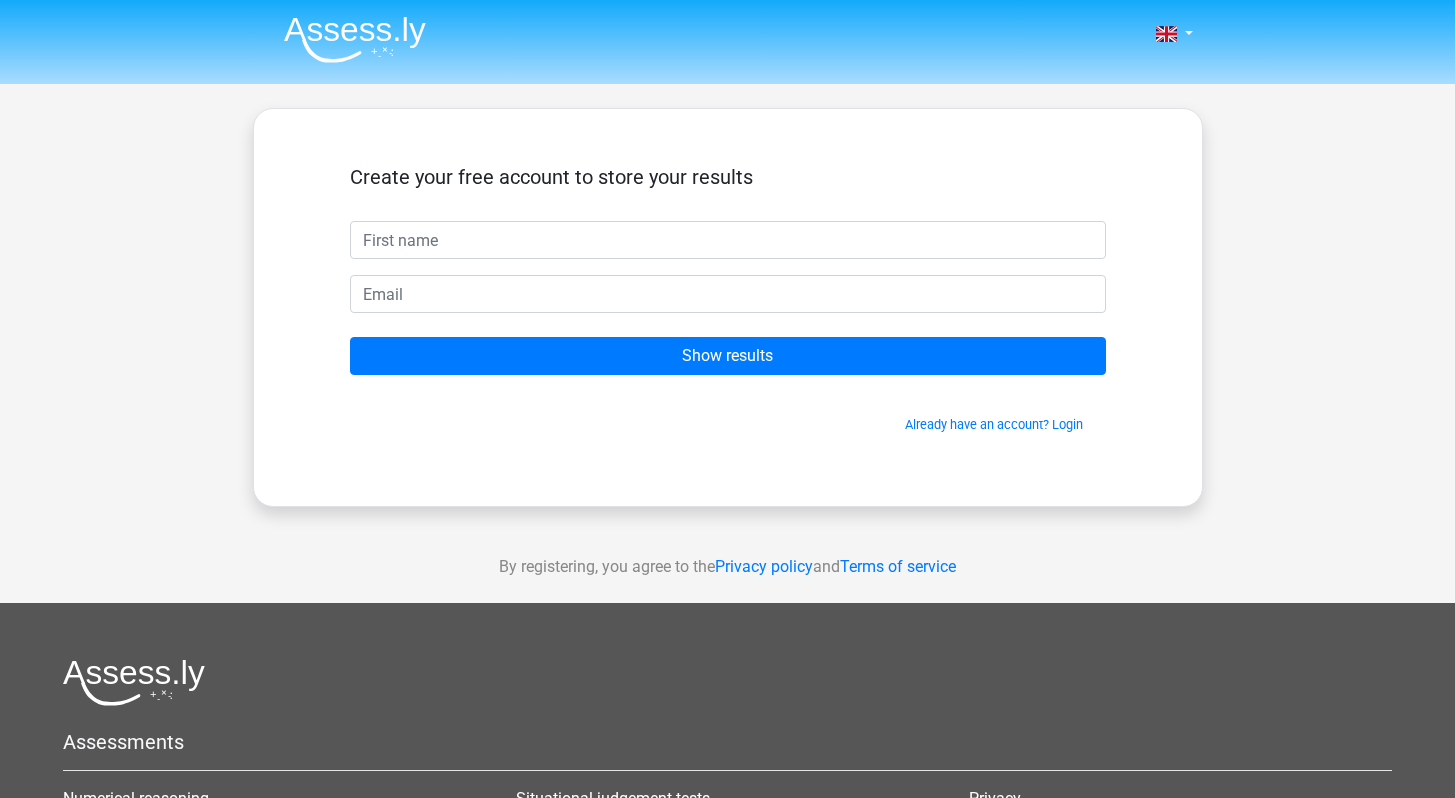 scroll, scrollTop: 0, scrollLeft: 0, axis: both 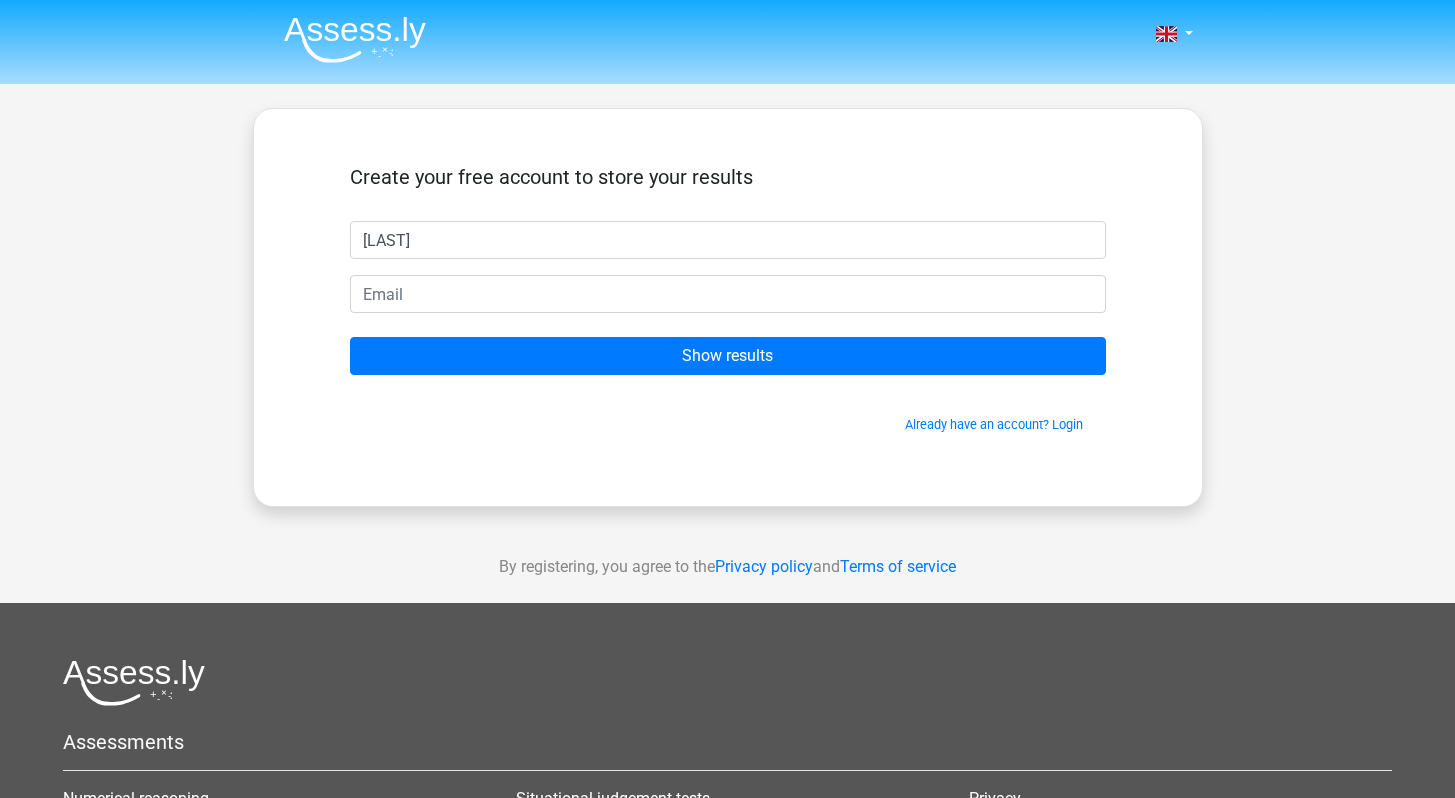 type on "[NAME]" 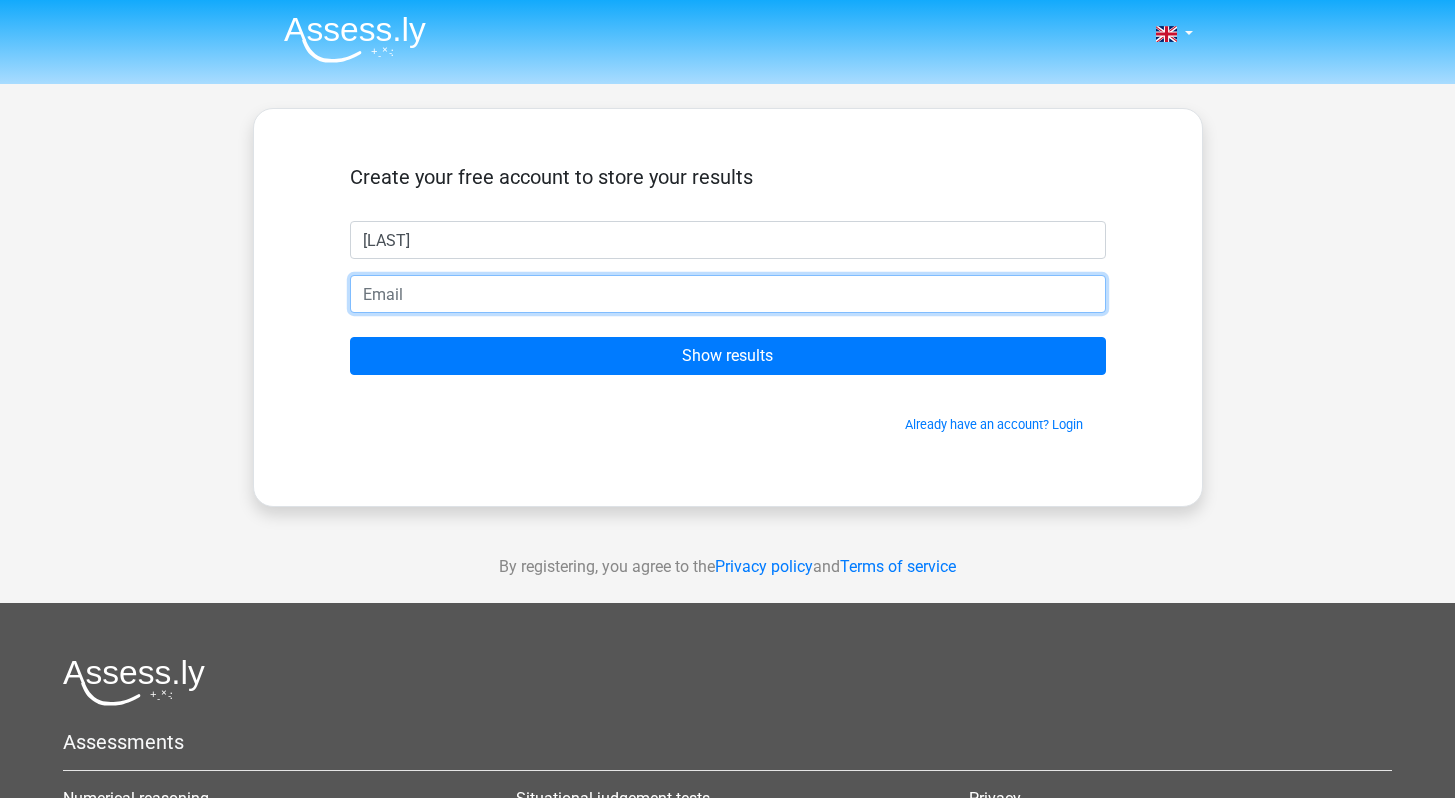 click at bounding box center (728, 294) 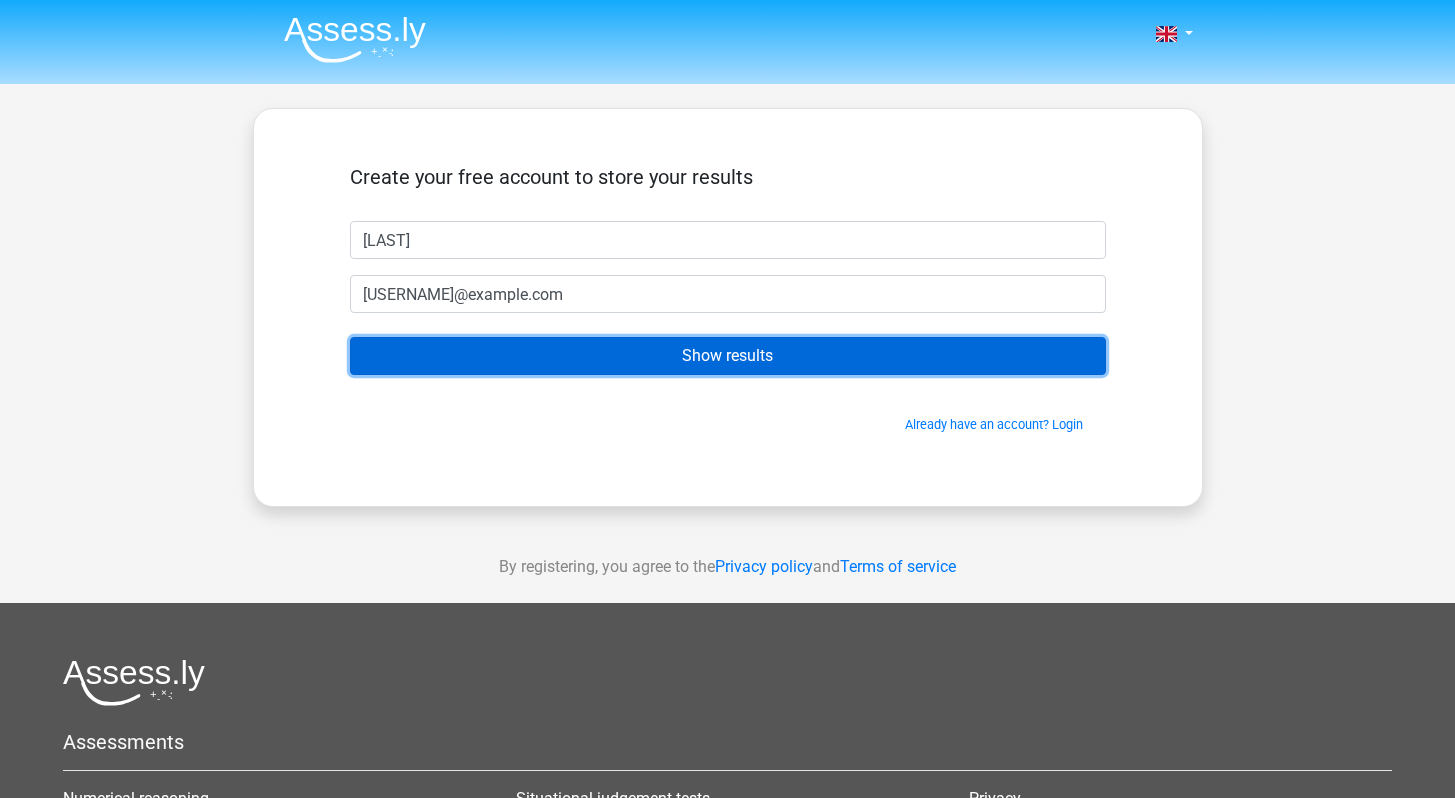 click on "Show results" at bounding box center (728, 356) 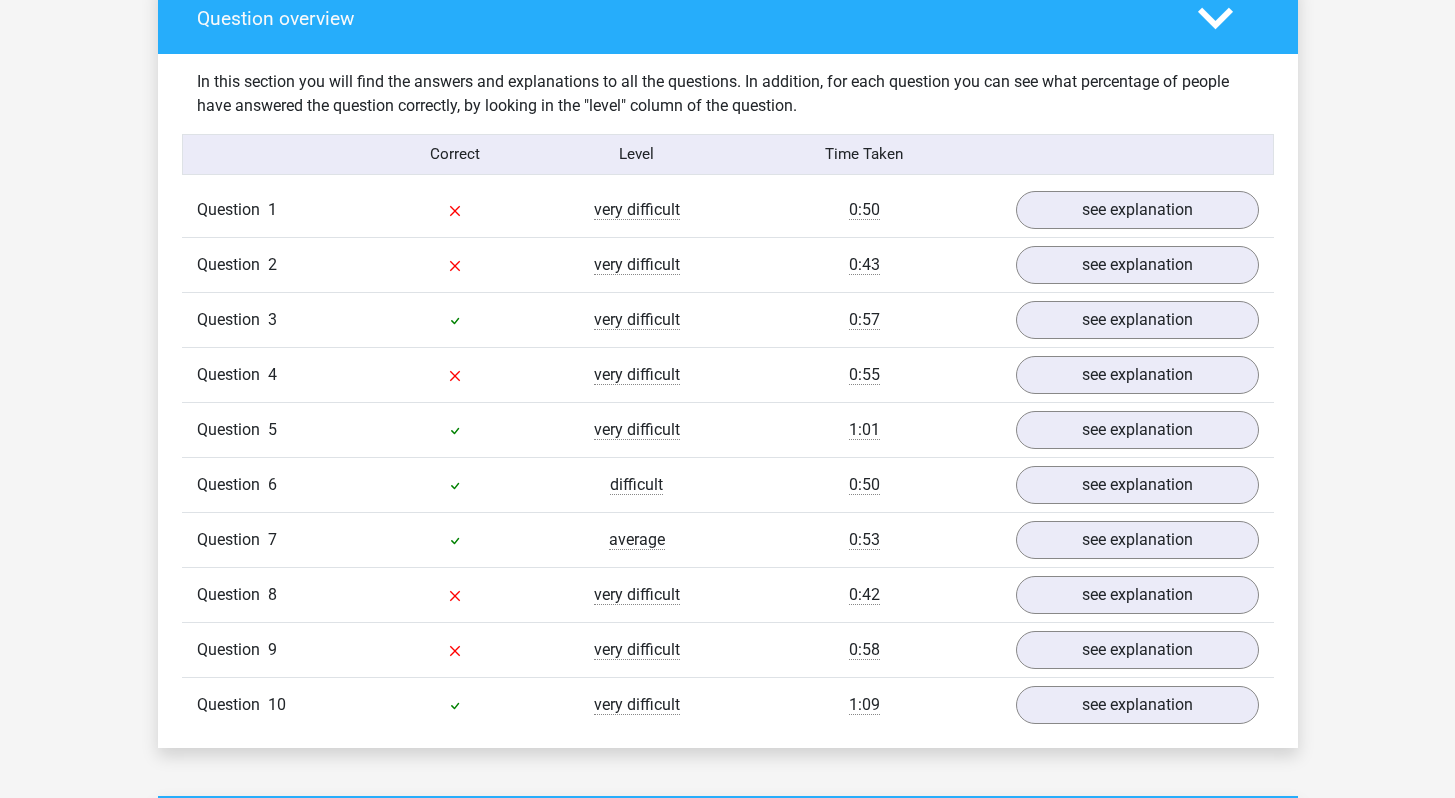 scroll, scrollTop: 1501, scrollLeft: 0, axis: vertical 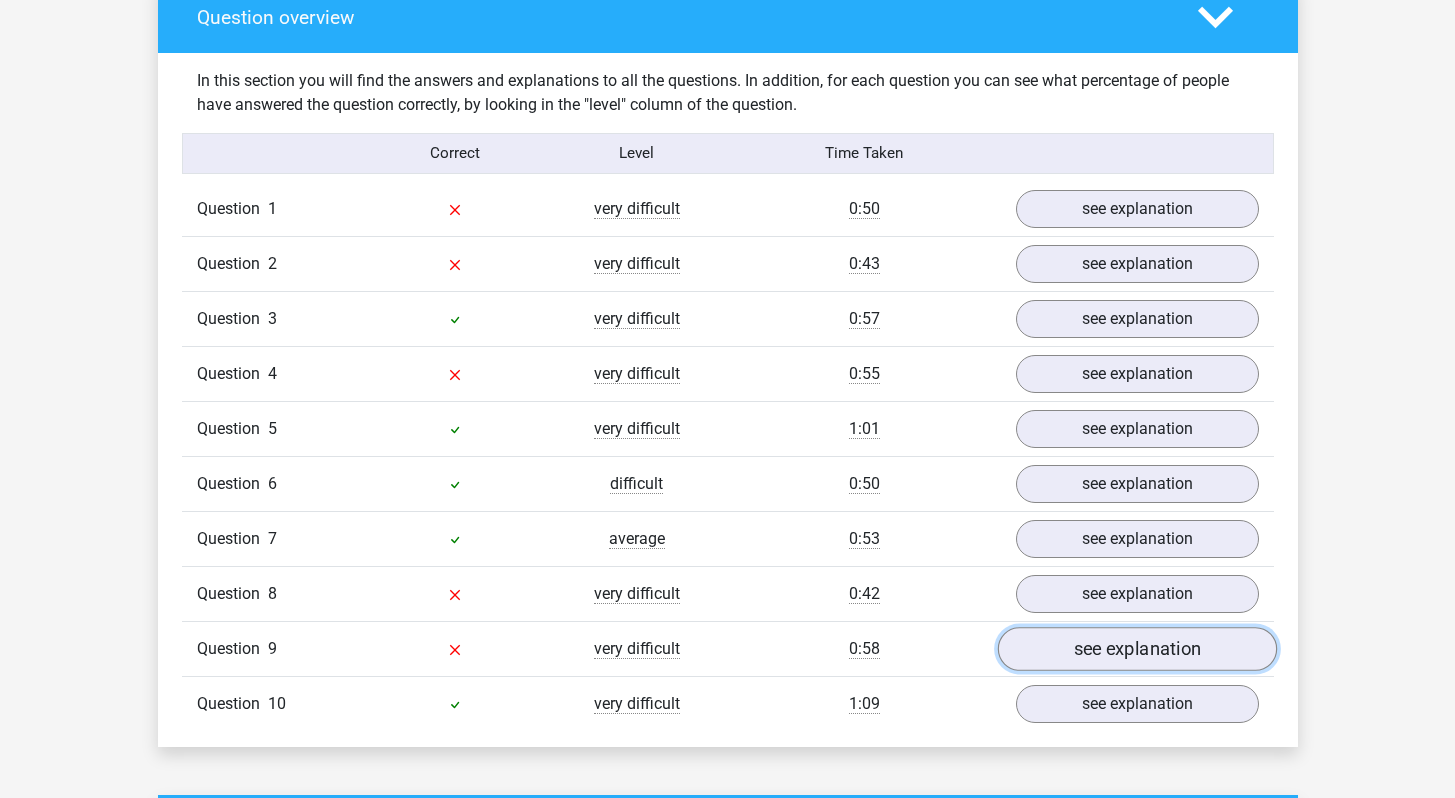 click on "see explanation" at bounding box center (1136, 649) 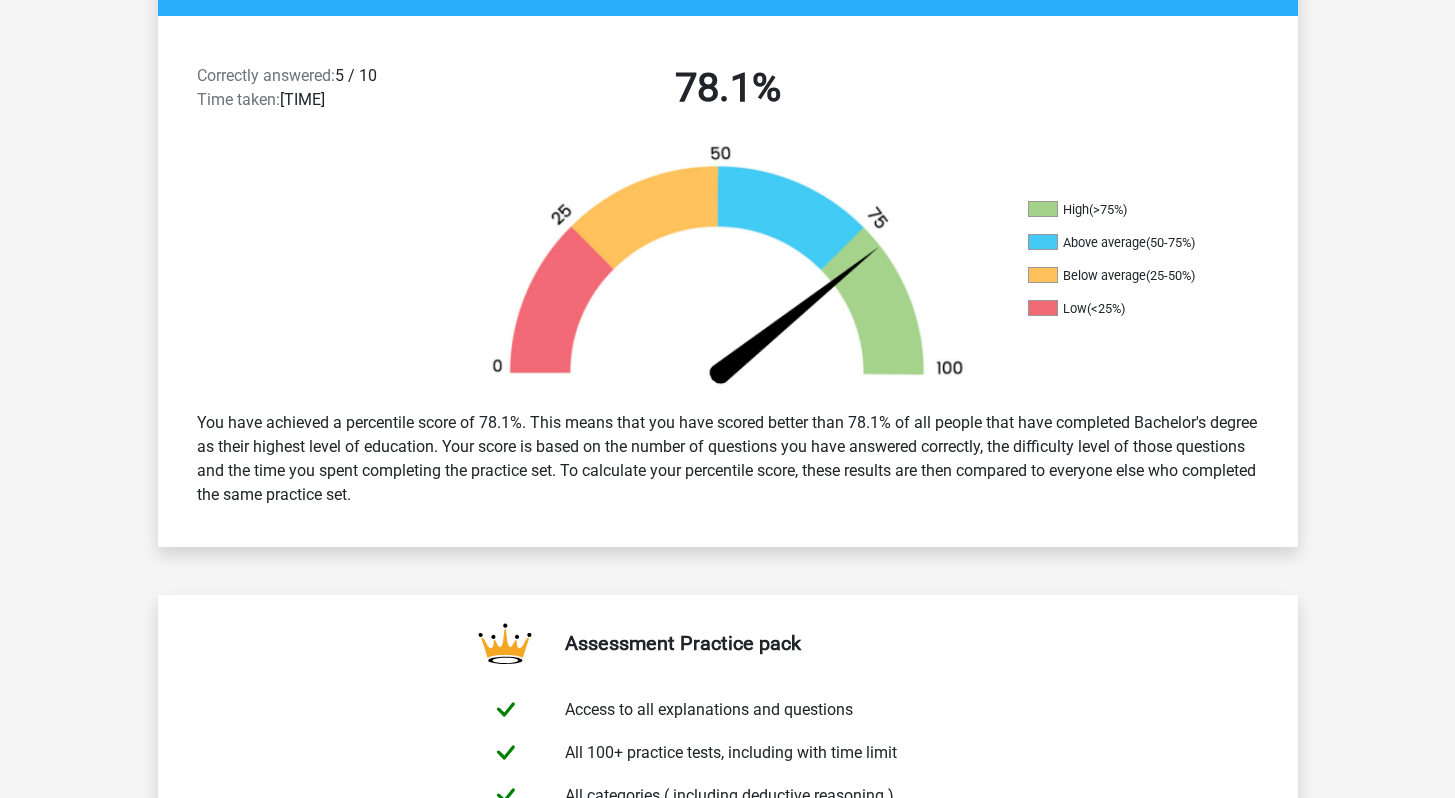 scroll, scrollTop: 351, scrollLeft: 0, axis: vertical 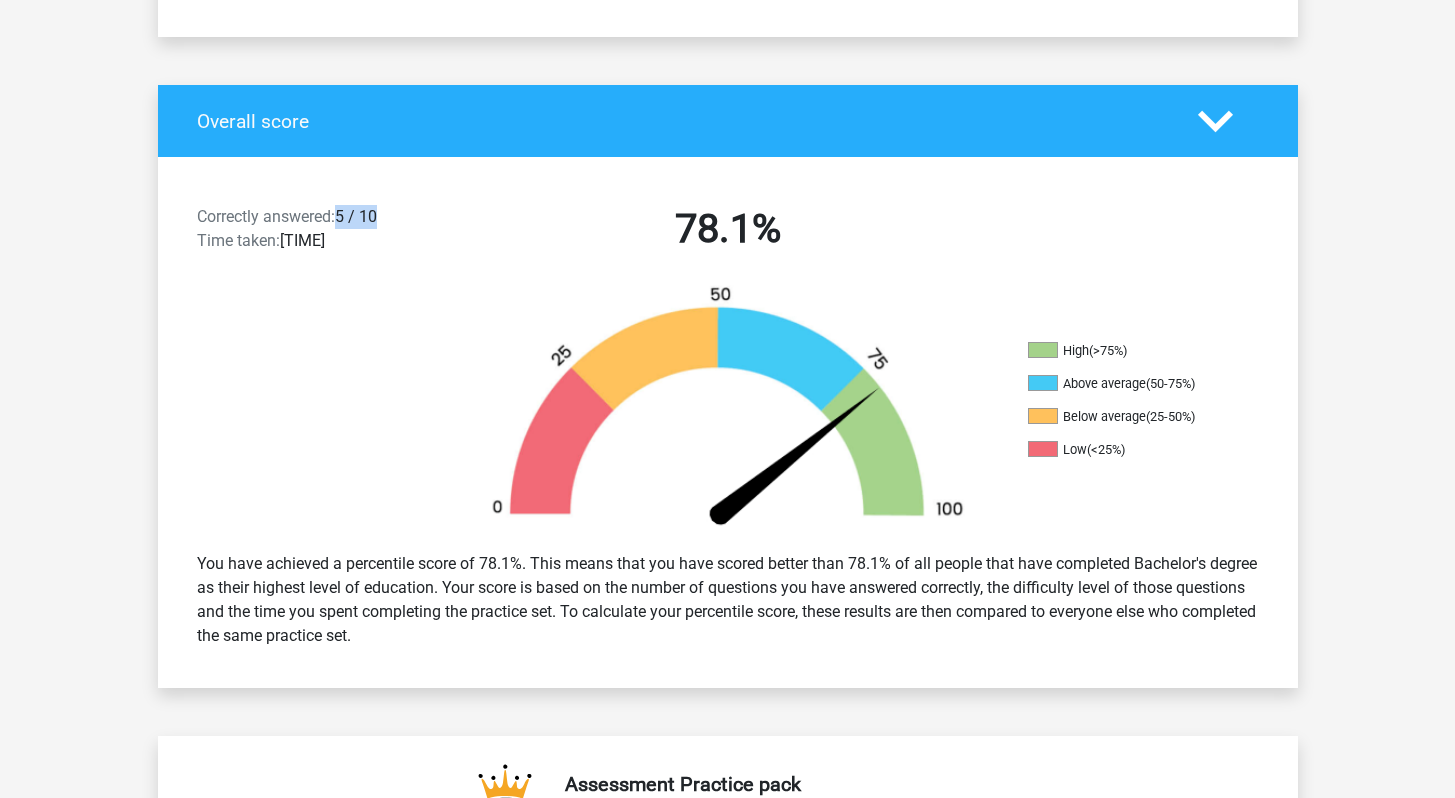 drag, startPoint x: 357, startPoint y: 211, endPoint x: 383, endPoint y: 211, distance: 26 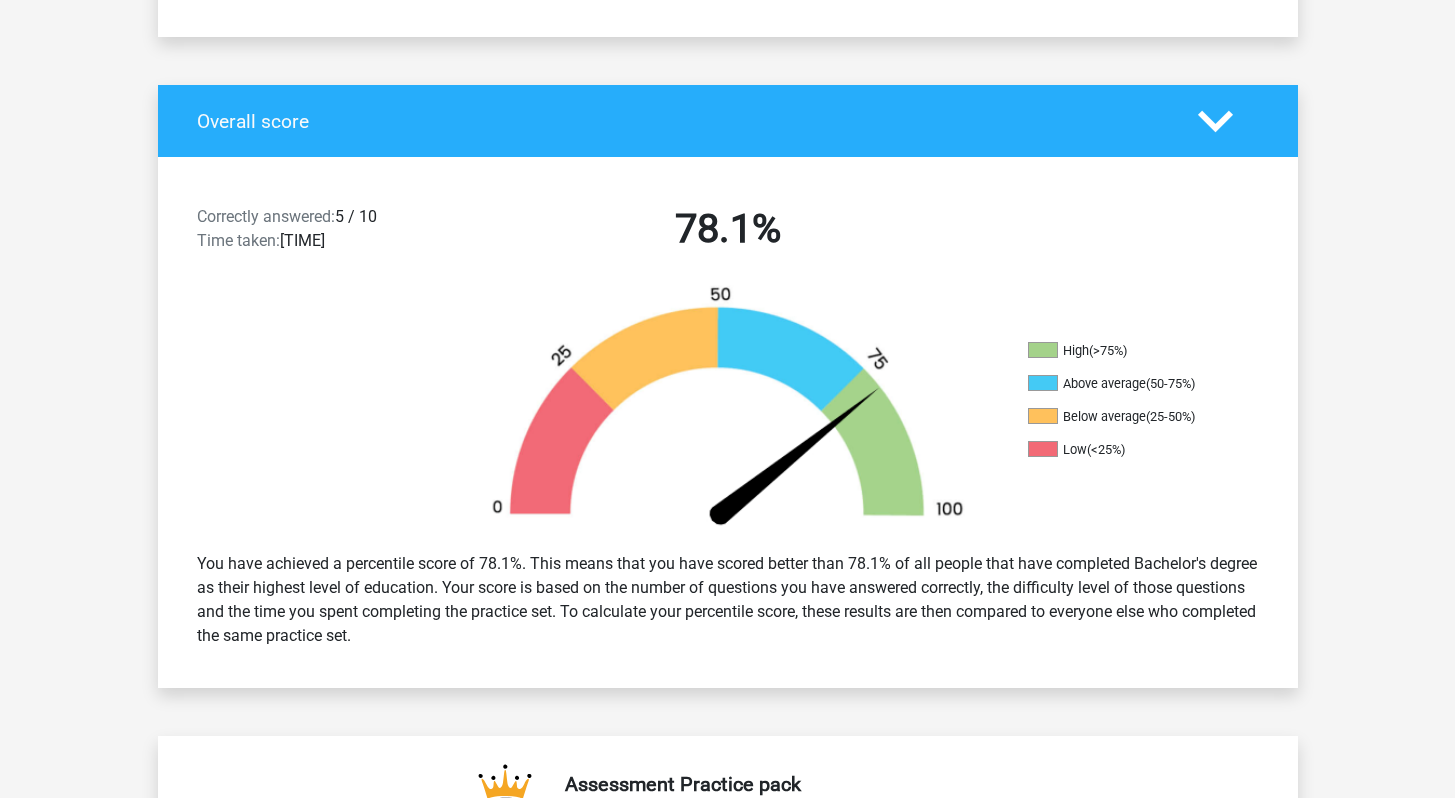 click on "78.1%" at bounding box center (728, 233) 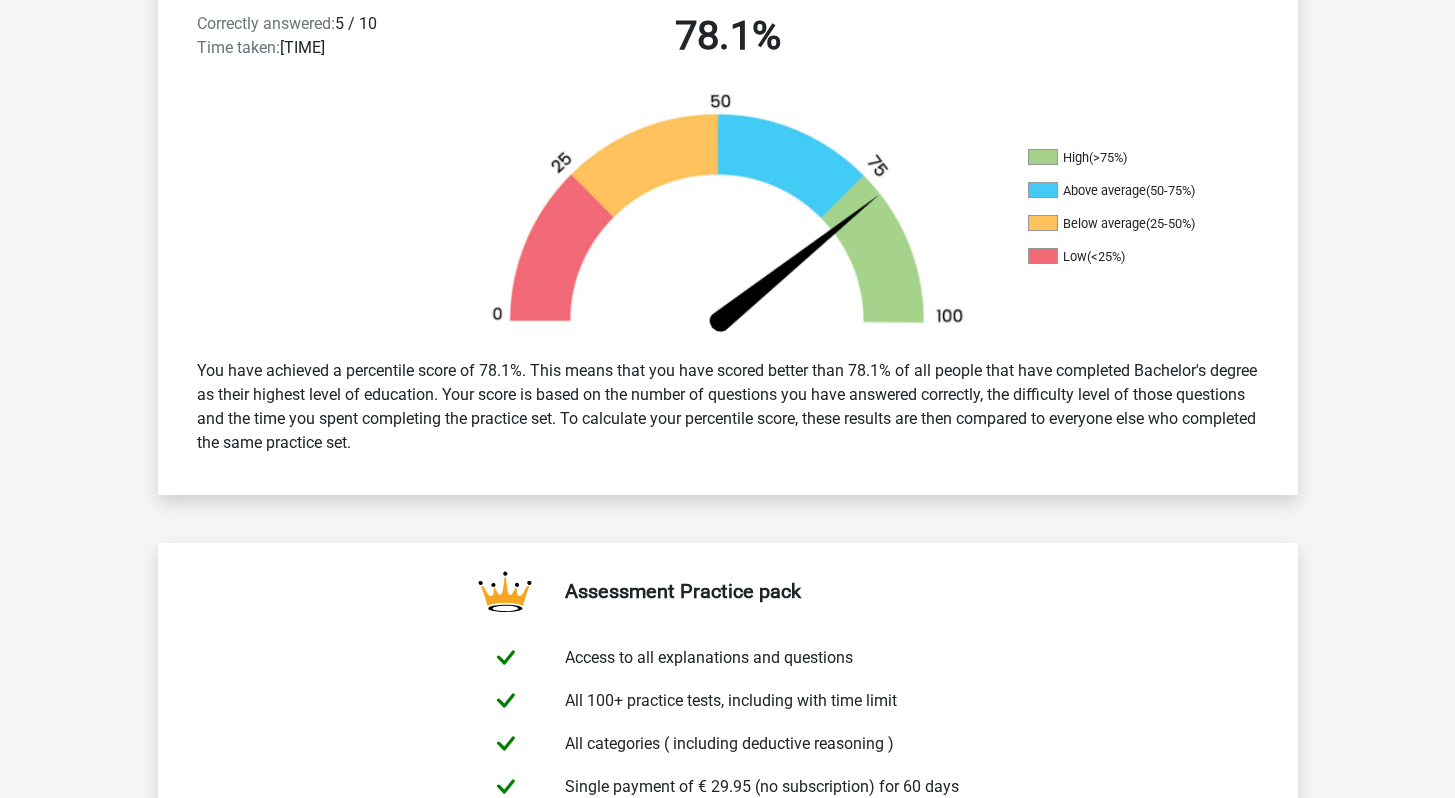 scroll, scrollTop: 544, scrollLeft: 0, axis: vertical 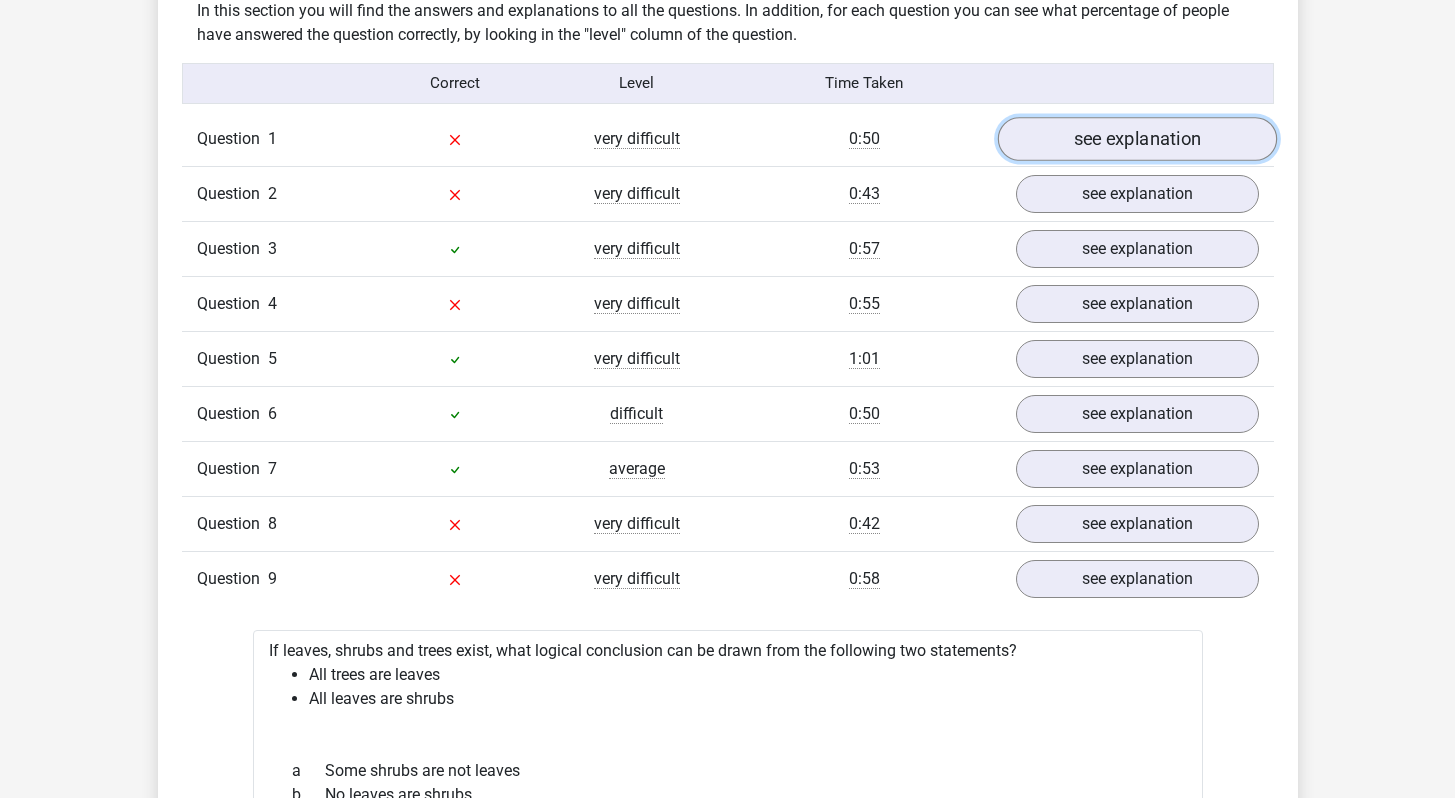 click on "see explanation" at bounding box center [1136, 139] 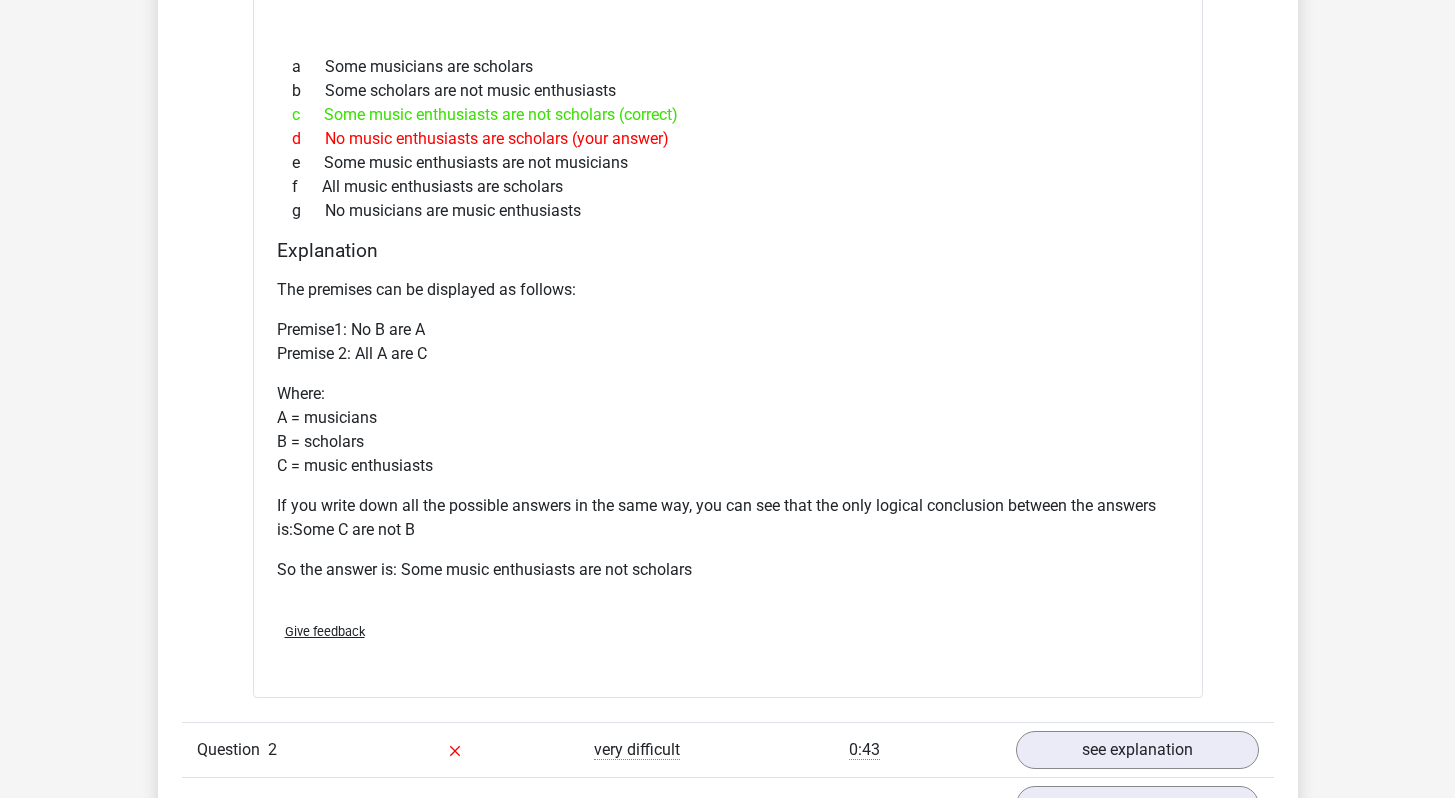 scroll, scrollTop: 1836, scrollLeft: 0, axis: vertical 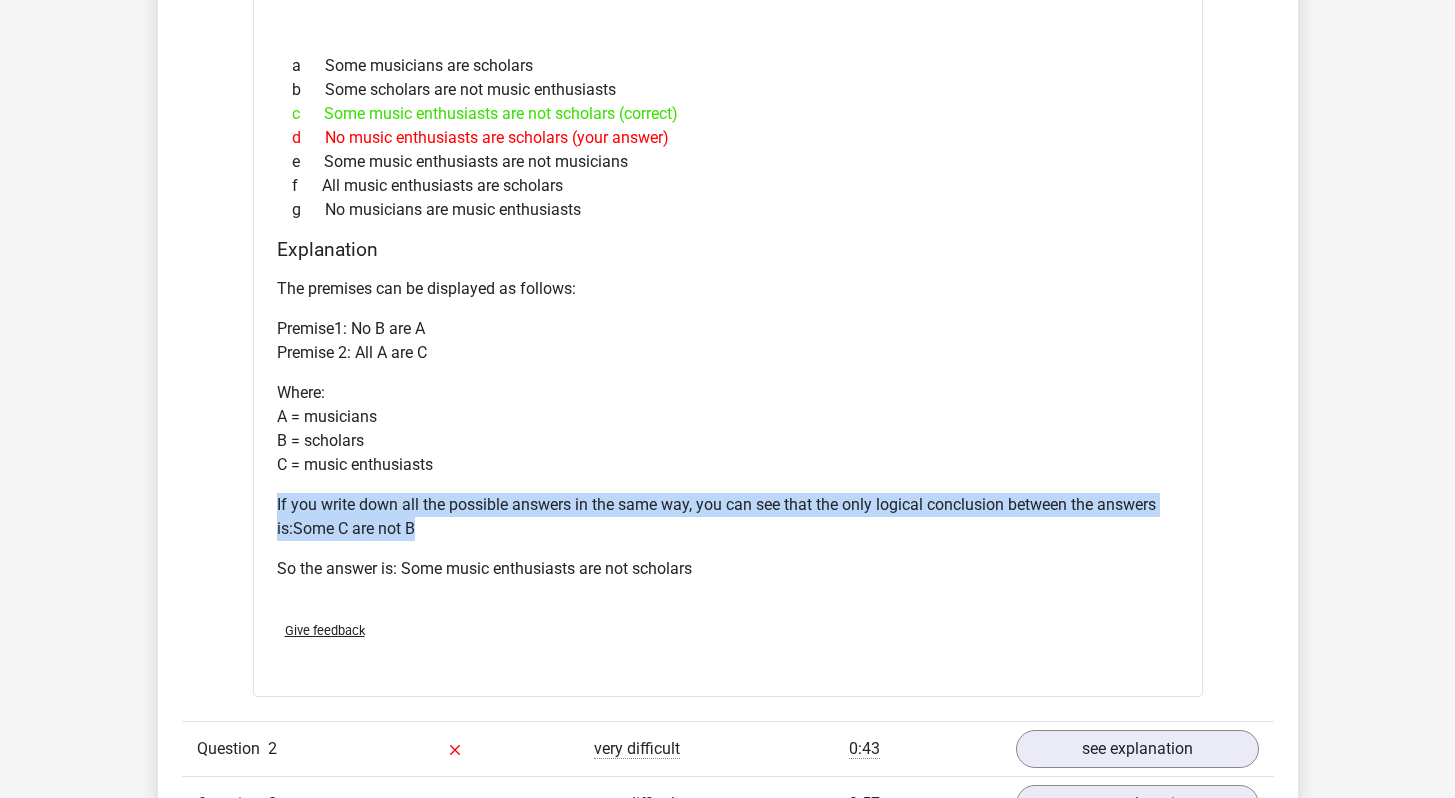 drag, startPoint x: 466, startPoint y: 525, endPoint x: 247, endPoint y: 513, distance: 219.32852 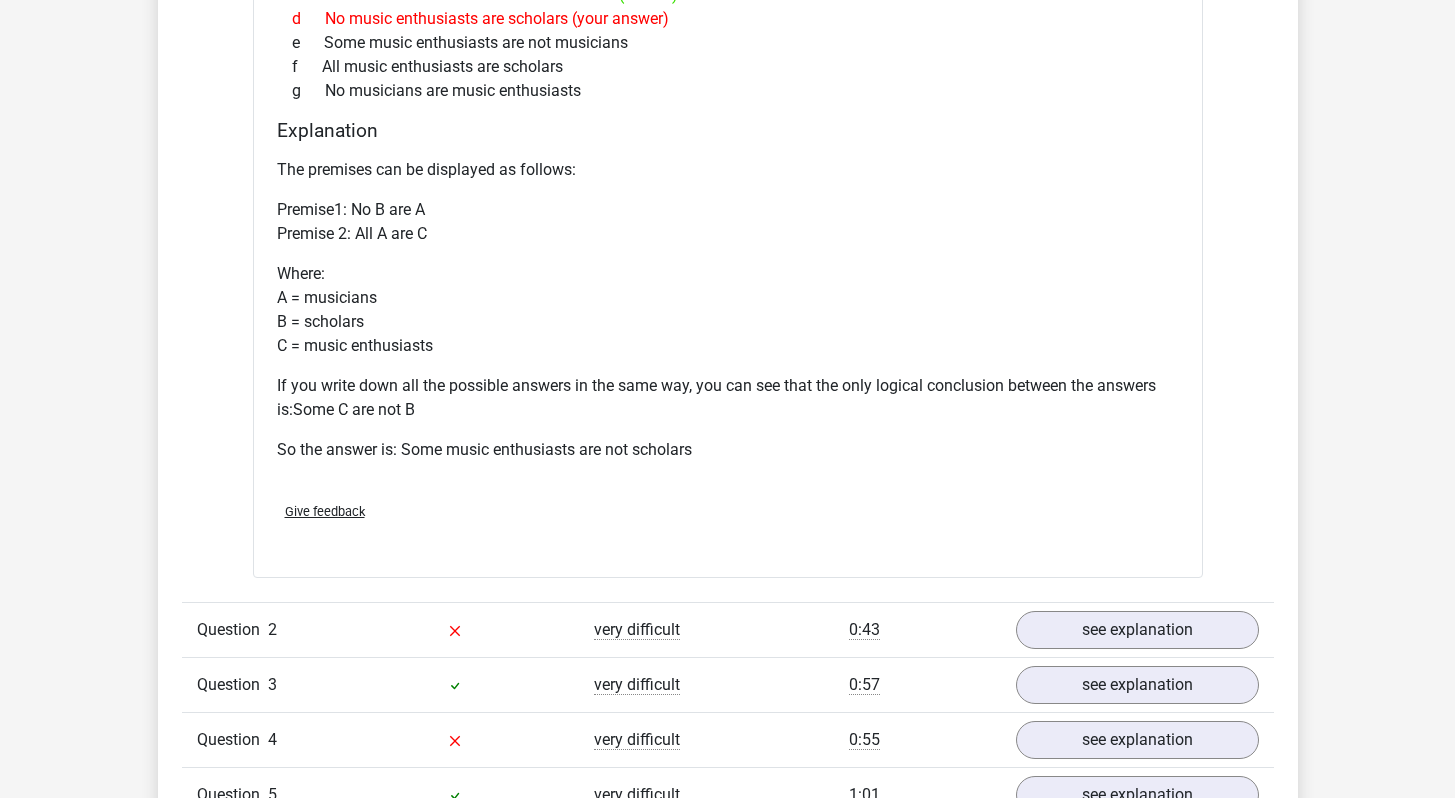 scroll, scrollTop: 2351, scrollLeft: 0, axis: vertical 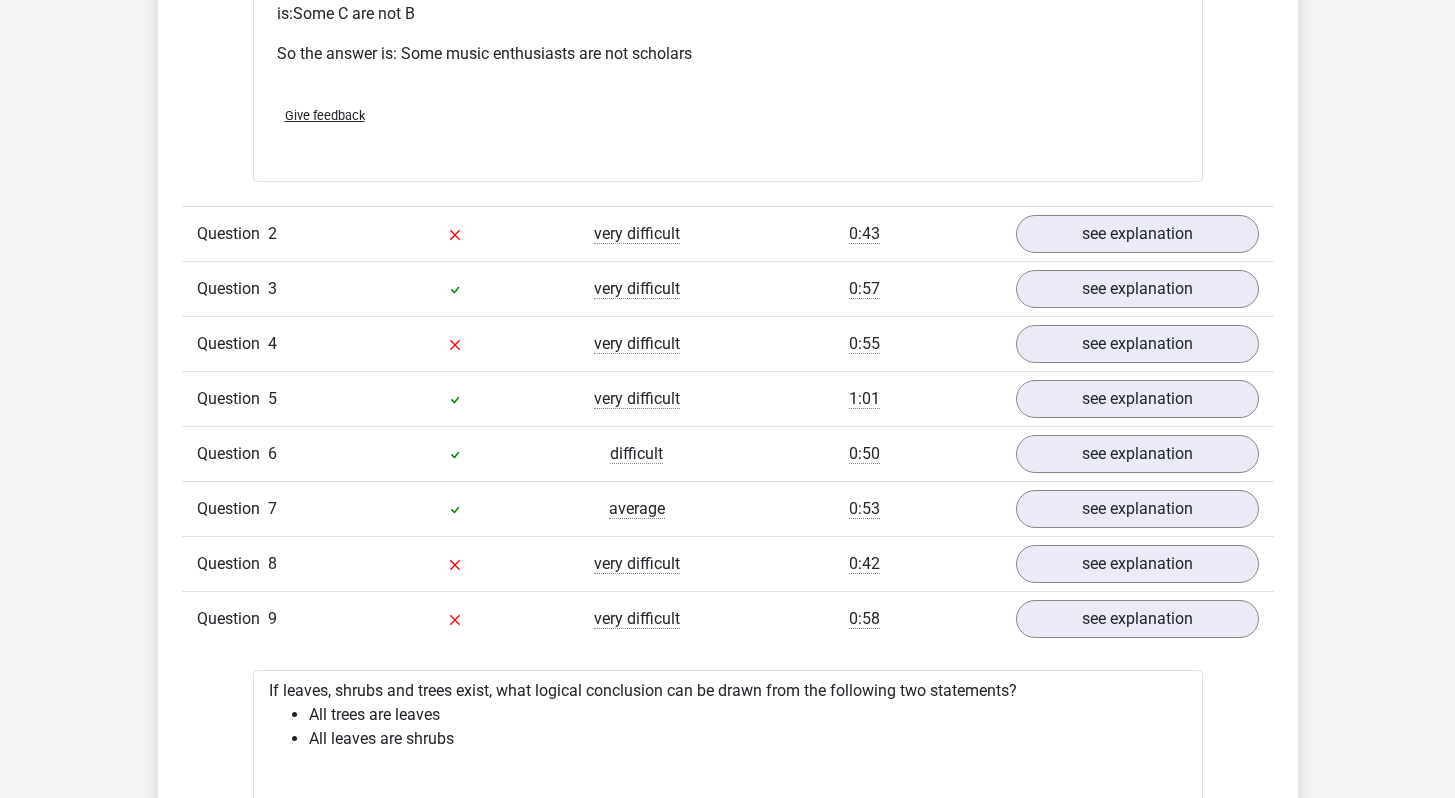 click on "Question
2
very difficult
[TIME]
see explanation" at bounding box center [728, 233] 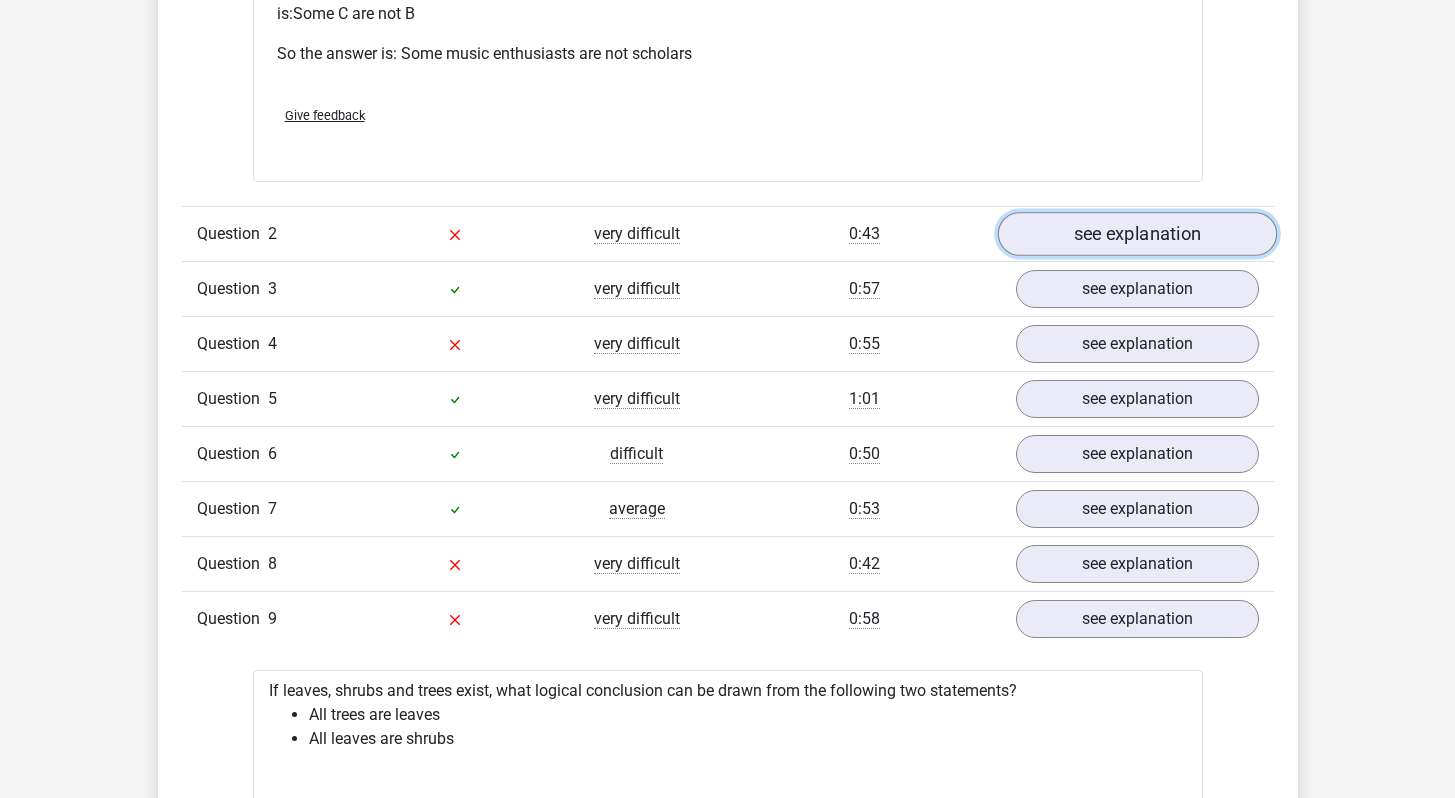 click on "see explanation" at bounding box center (1136, 234) 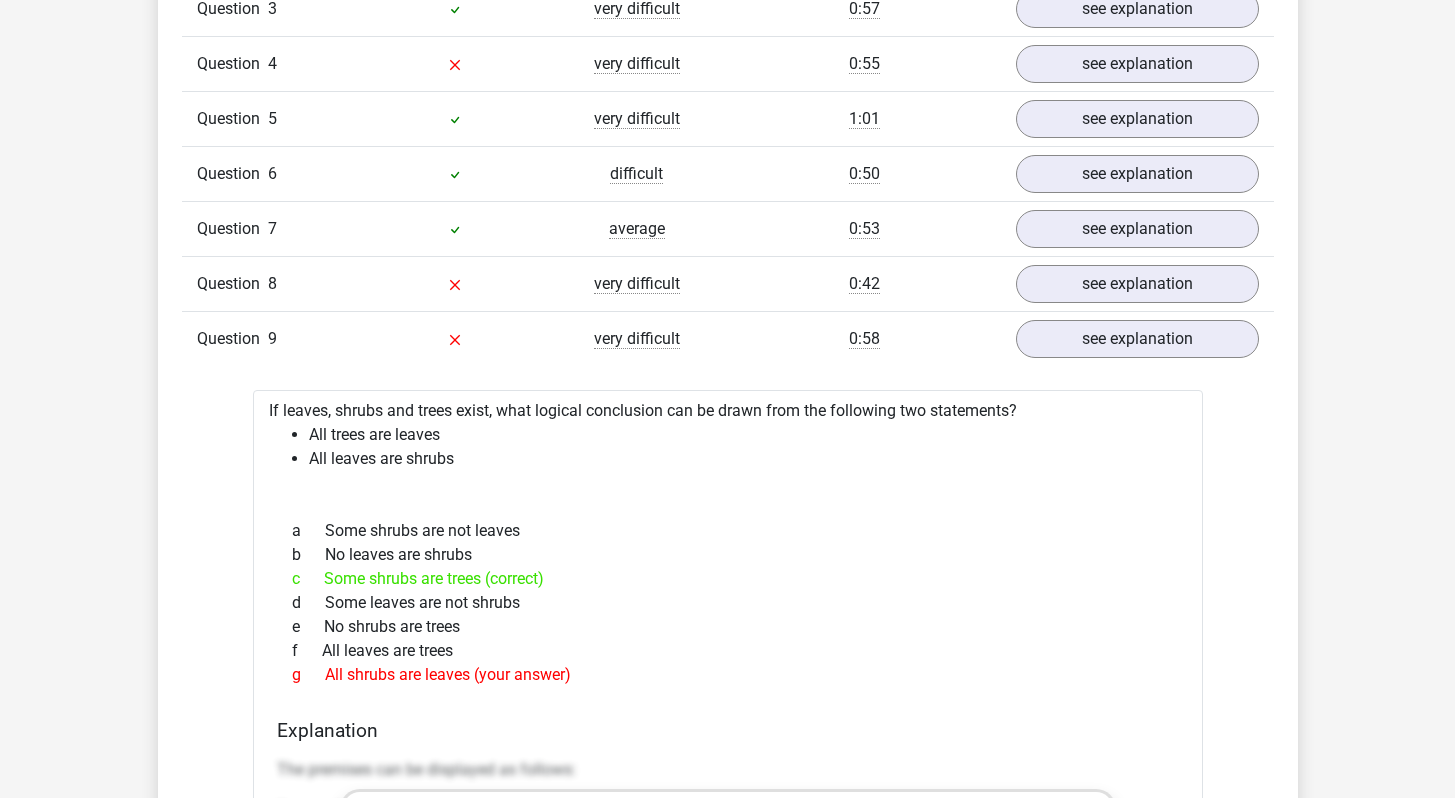 scroll, scrollTop: 3290, scrollLeft: 0, axis: vertical 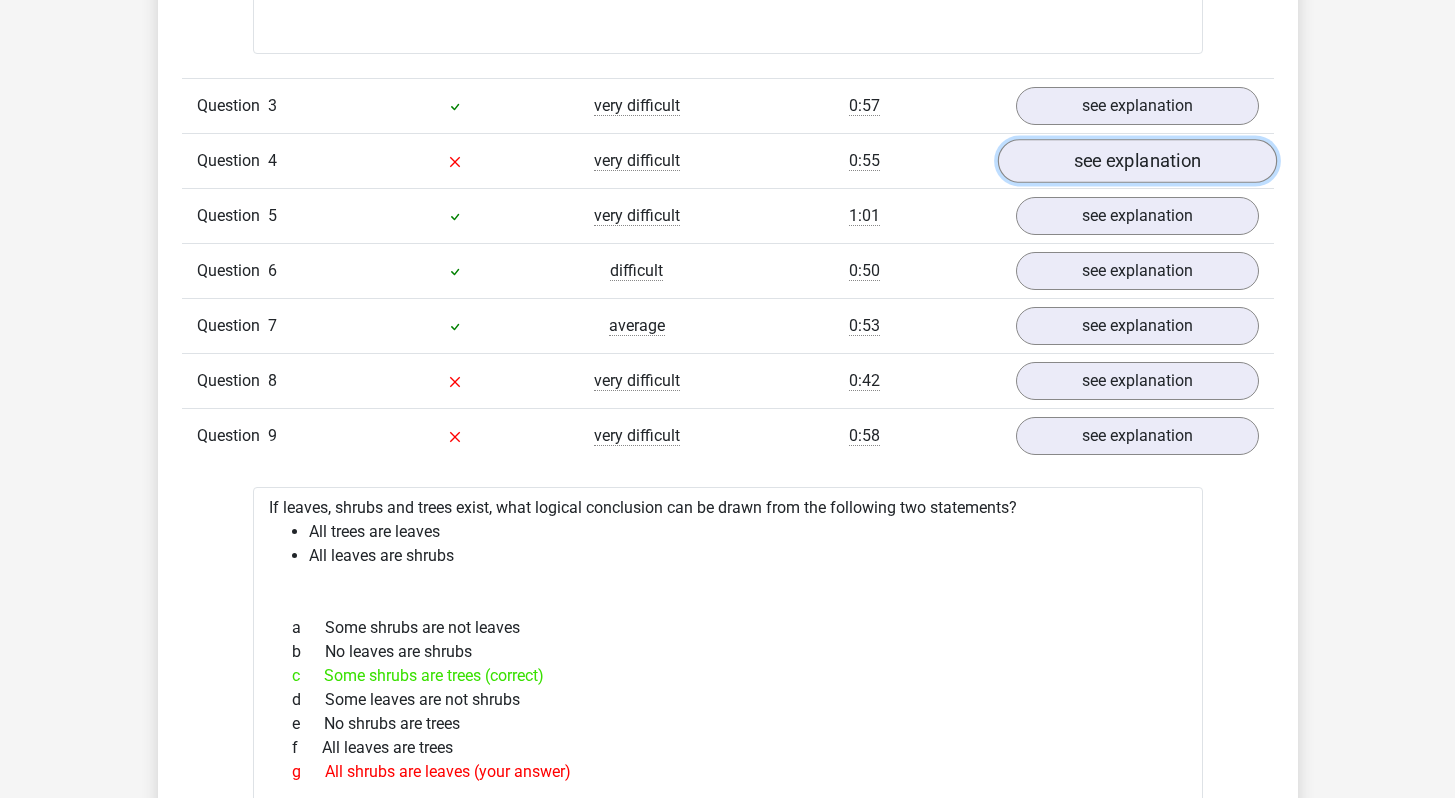 click on "see explanation" at bounding box center [1136, 162] 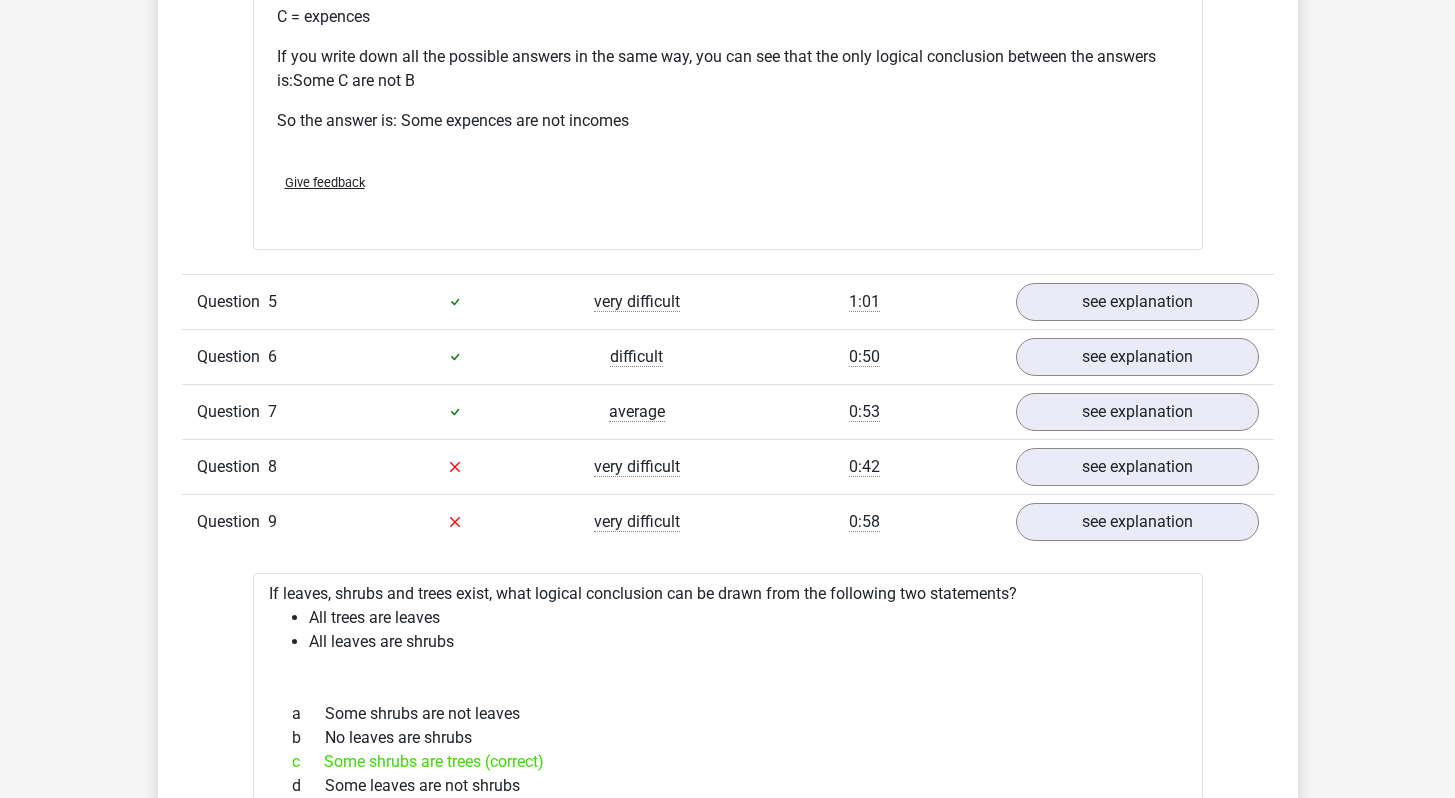 scroll, scrollTop: 4161, scrollLeft: 0, axis: vertical 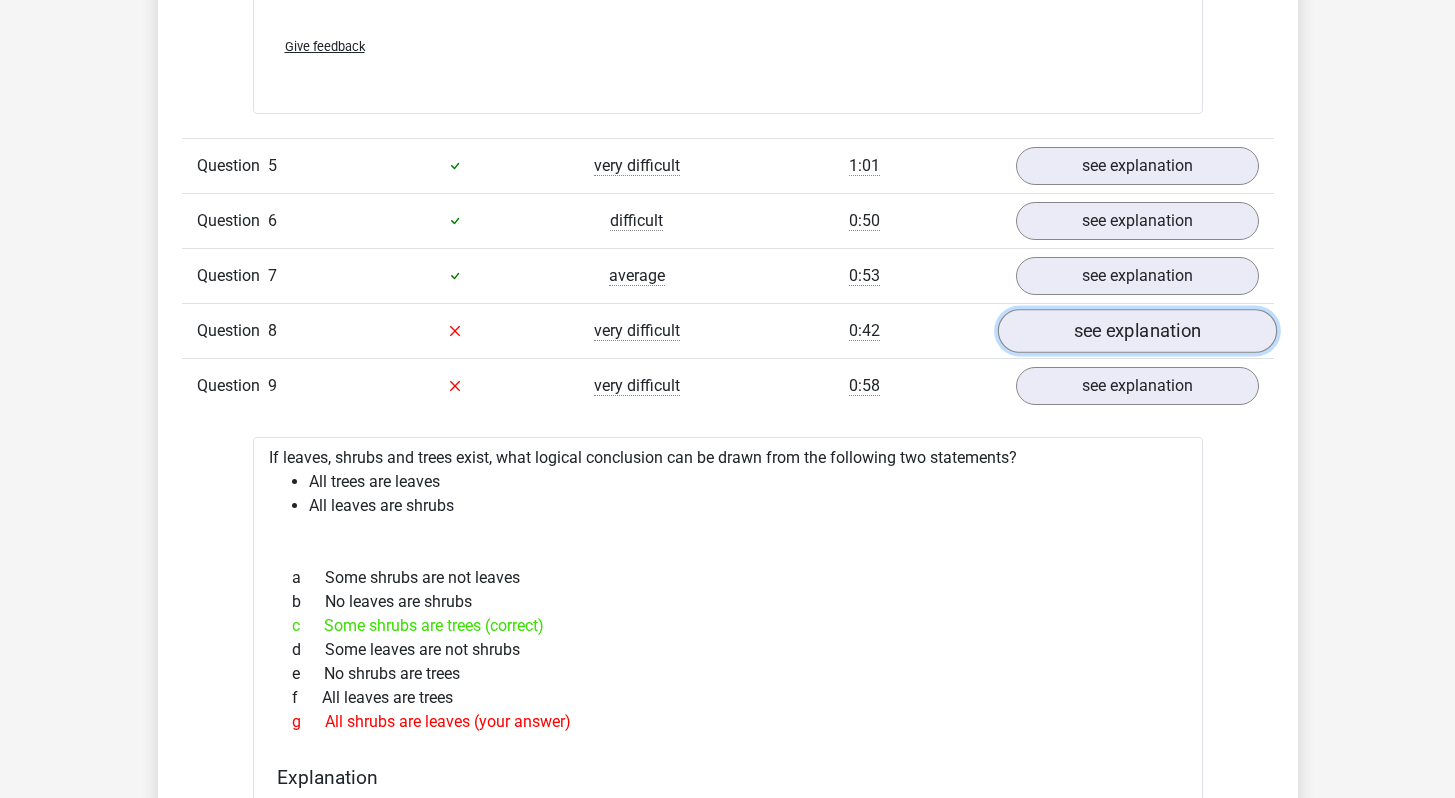 click on "see explanation" at bounding box center (1136, 331) 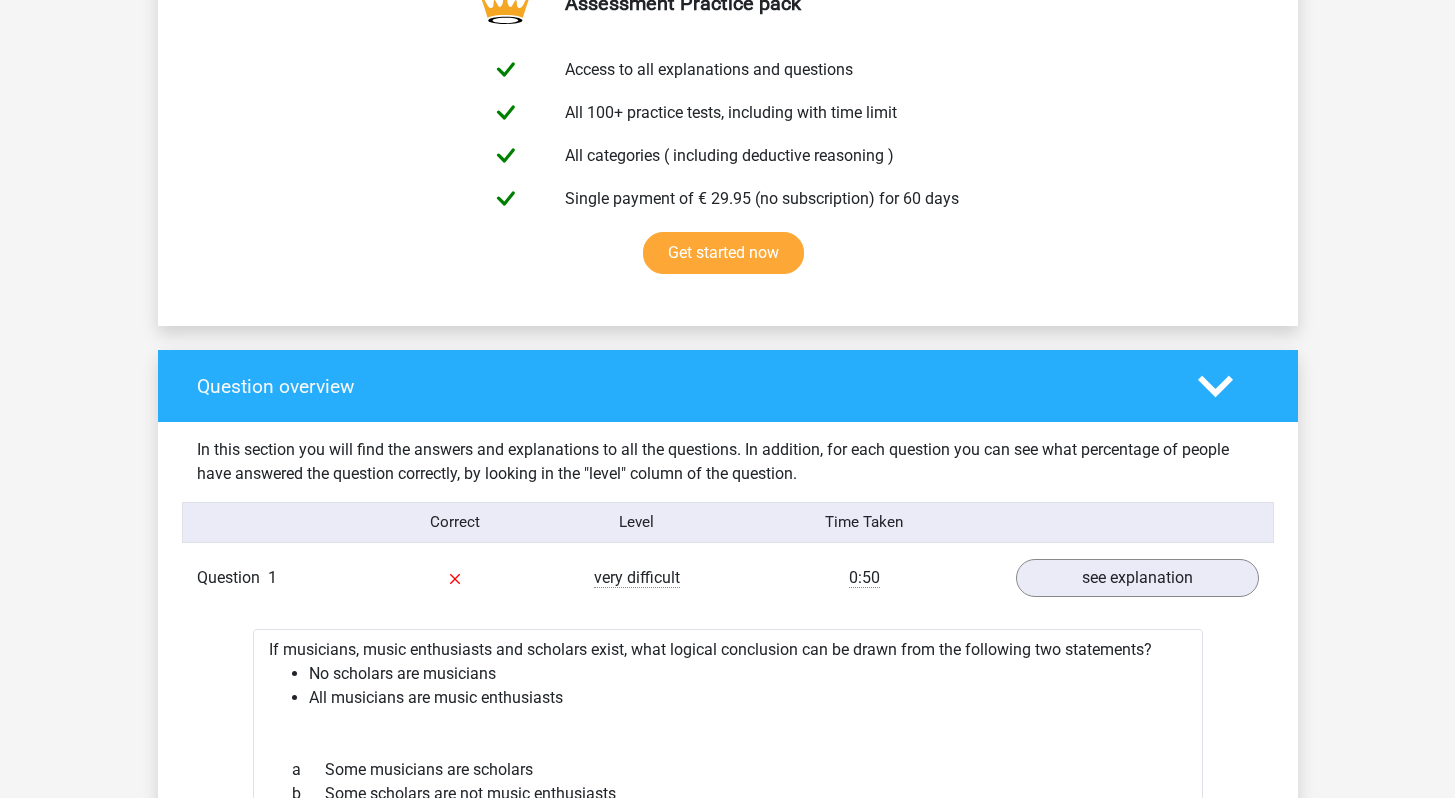 scroll, scrollTop: 0, scrollLeft: 0, axis: both 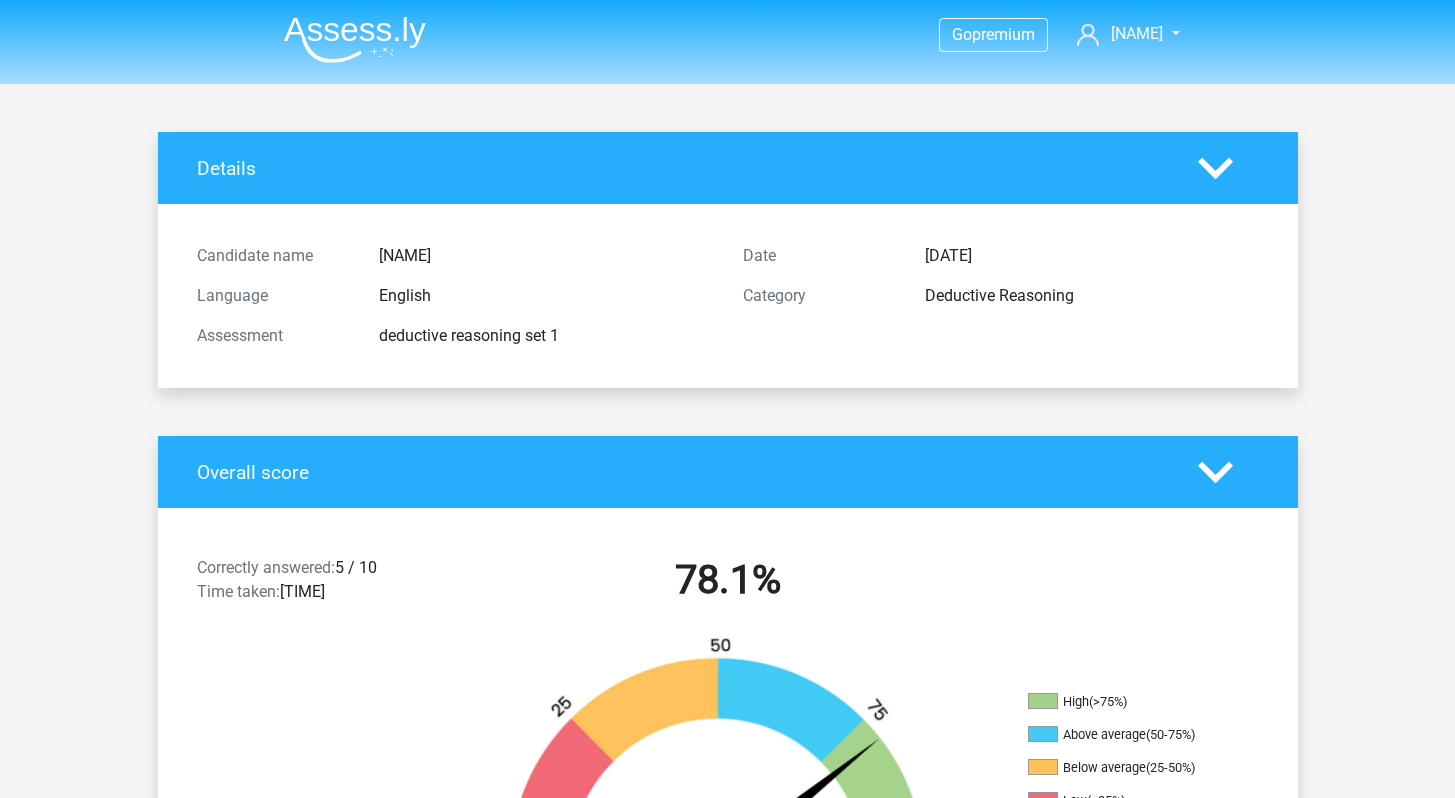click at bounding box center [1228, 168] 